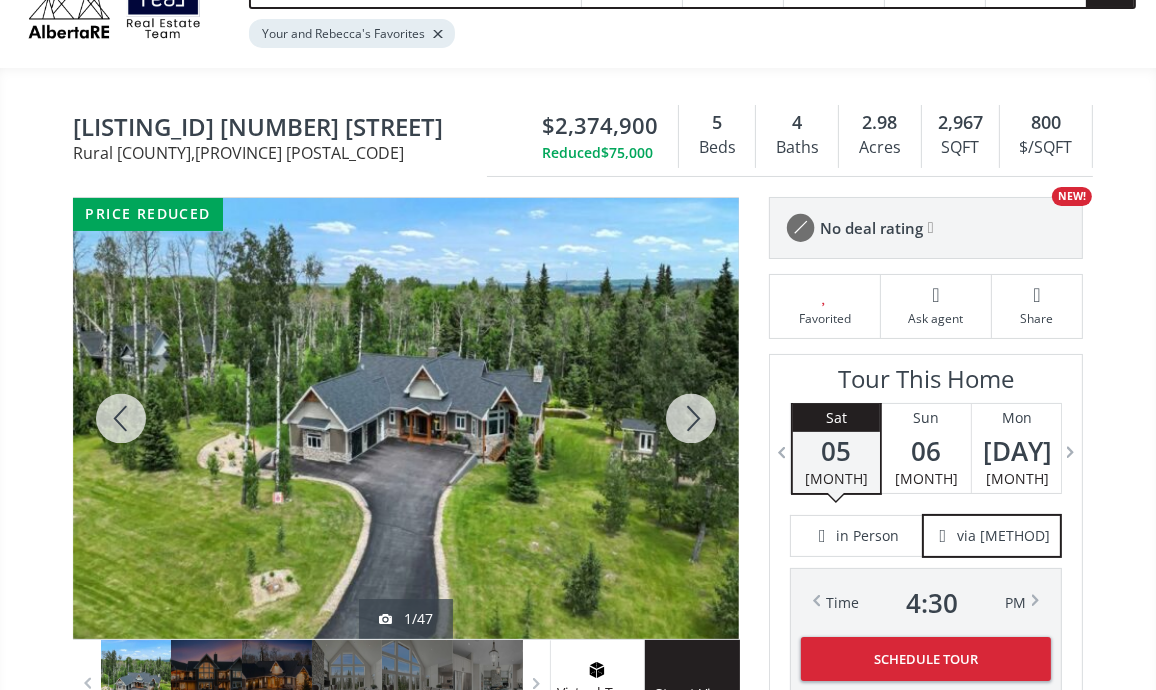 scroll, scrollTop: 0, scrollLeft: 0, axis: both 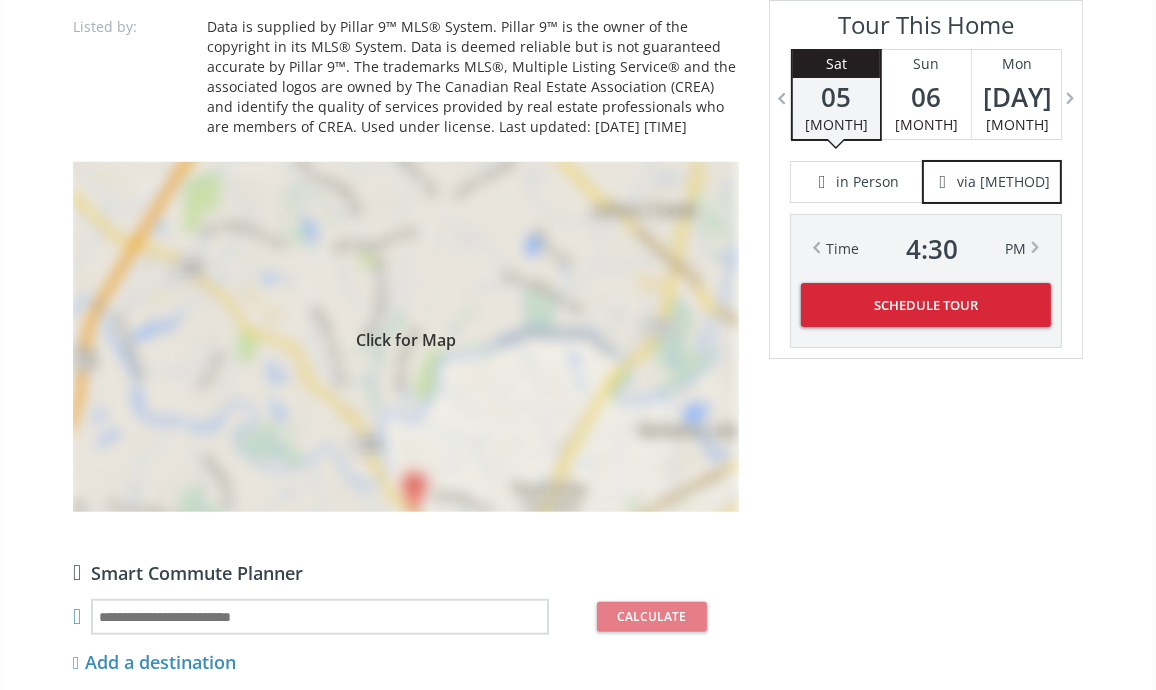 click on "Click for Map" at bounding box center [406, 337] 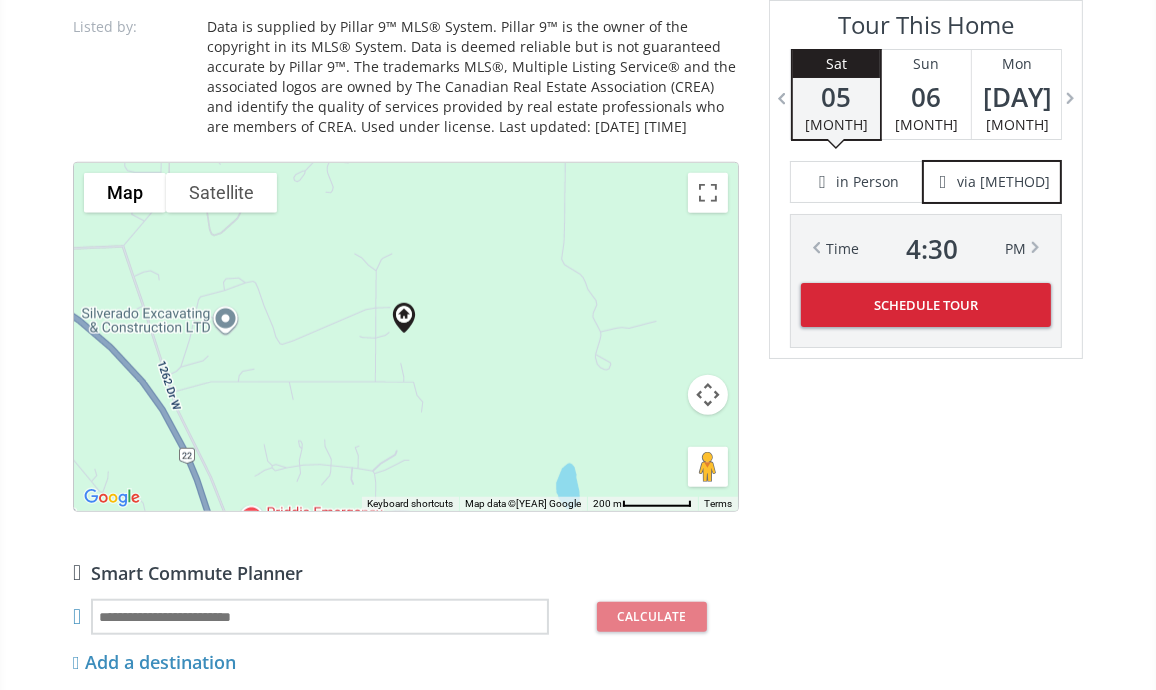 click at bounding box center [708, 395] 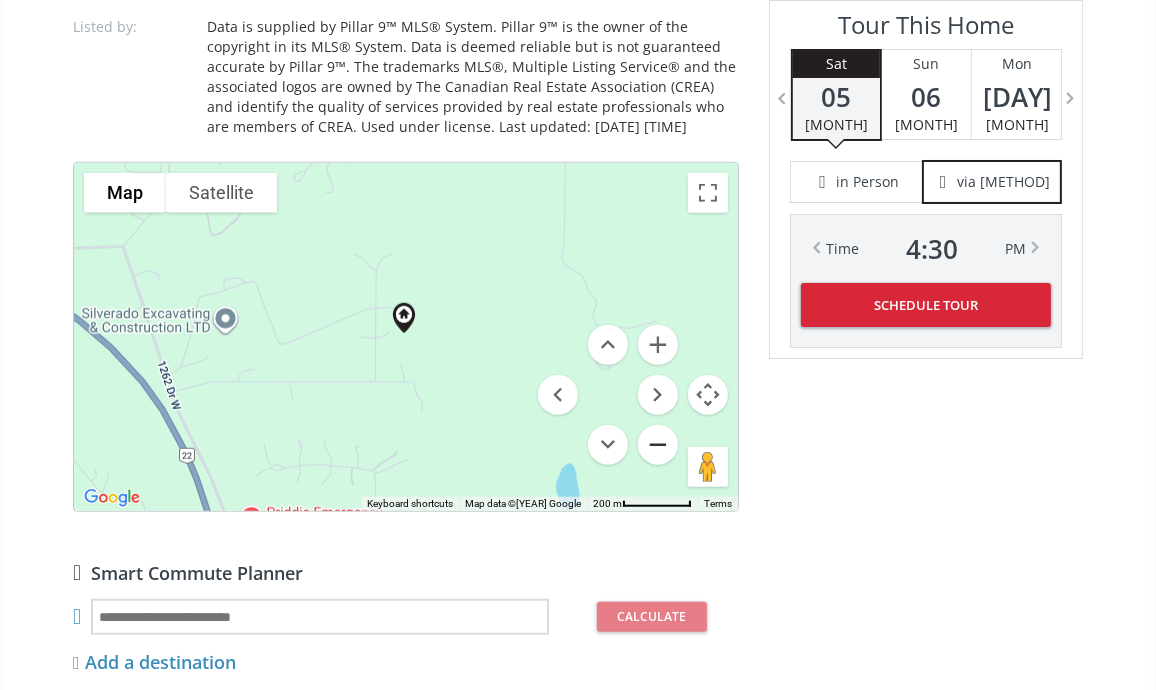 click at bounding box center (658, 445) 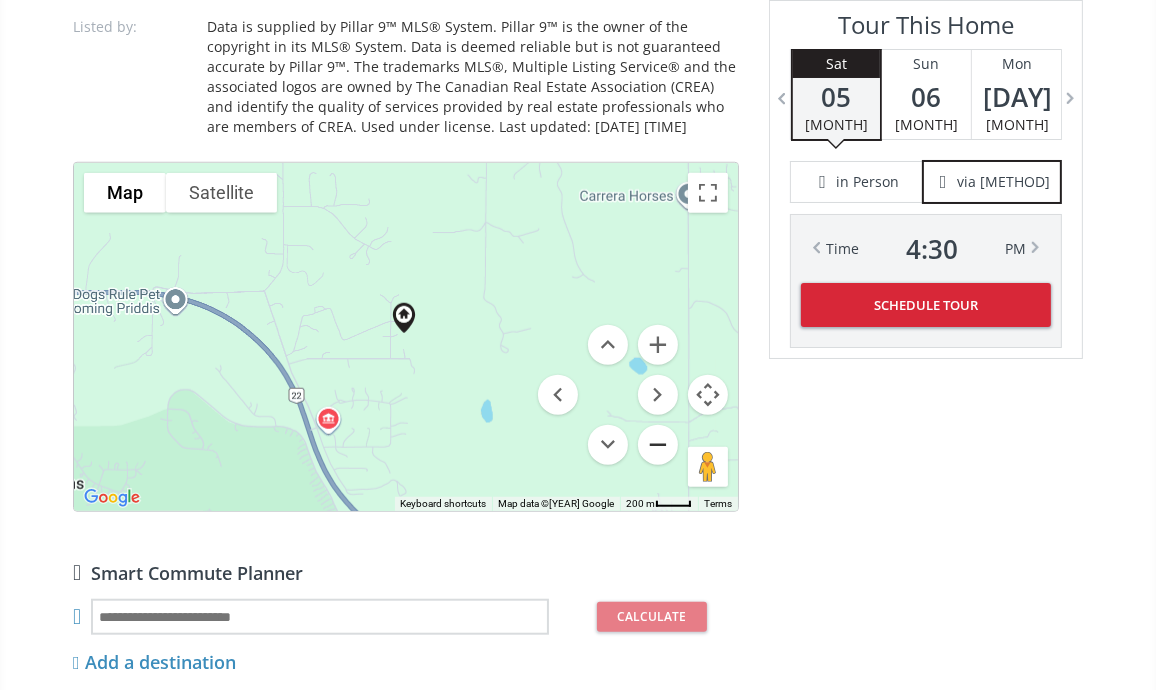 click at bounding box center (658, 445) 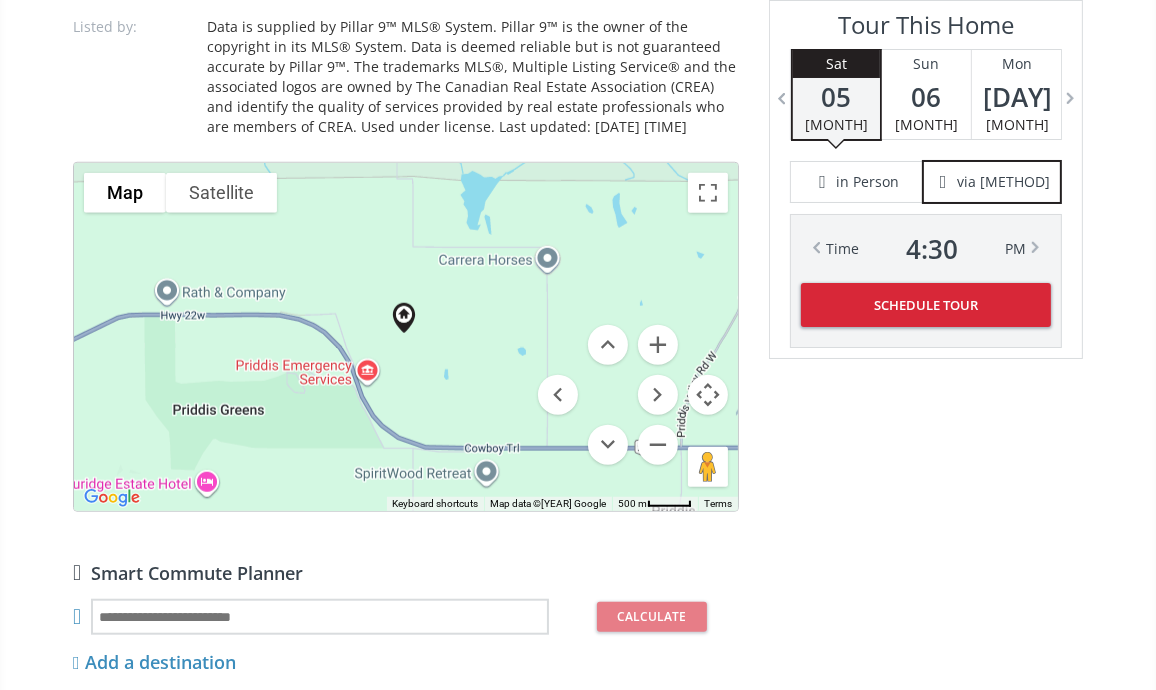 click on "Listed by: Data is supplied by Pillar 9™ MLS® System. Pillar 9™ is the owner of the copyright in its MLS® System. Data is deemed reliable but is not guaranteed accurate by Pillar 9™. The trademarks MLS®, Multiple Listing Service® and the associated logos are owned by The Canadian Real Estate Association (CREA) and identify the quality of services provided by real estate professionals who are members of CREA. Used under license.
Last updated: 2025-07-04 15:40:51" at bounding box center [406, 77] 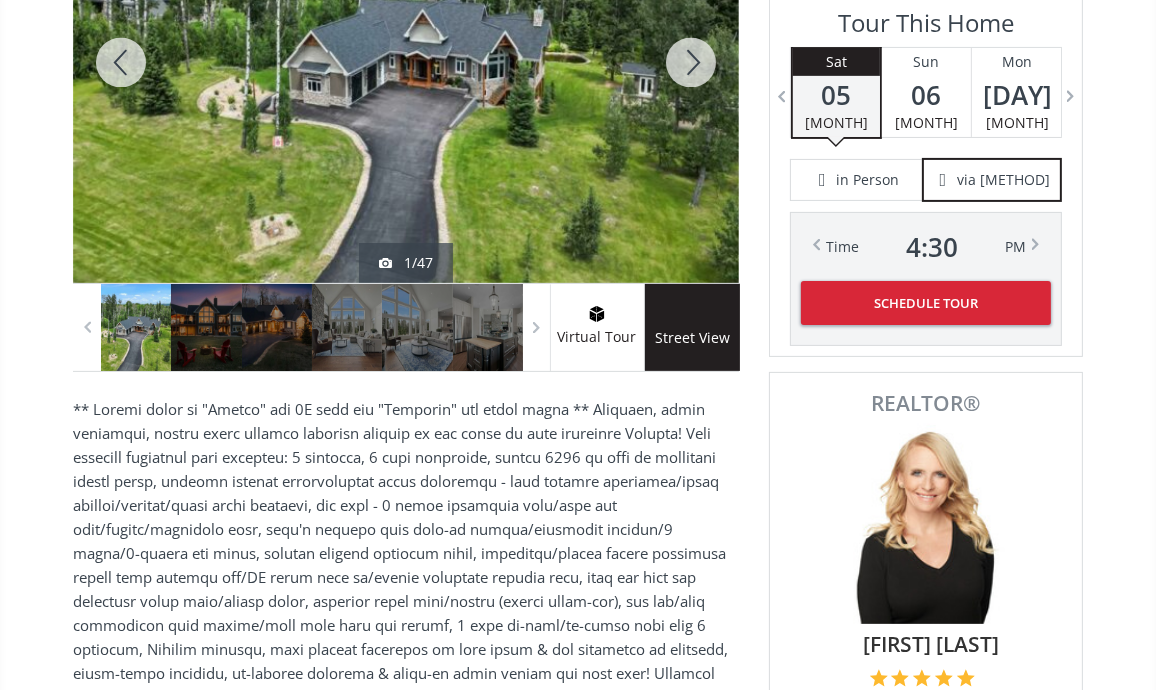 scroll, scrollTop: 400, scrollLeft: 0, axis: vertical 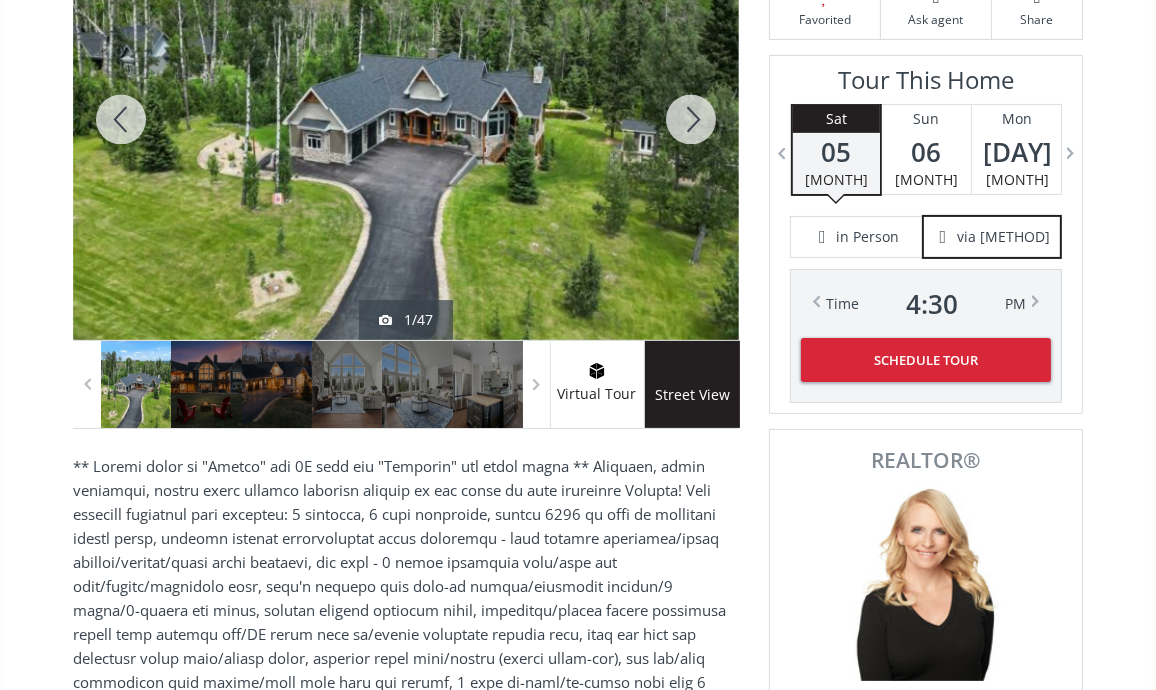 click at bounding box center (691, 119) 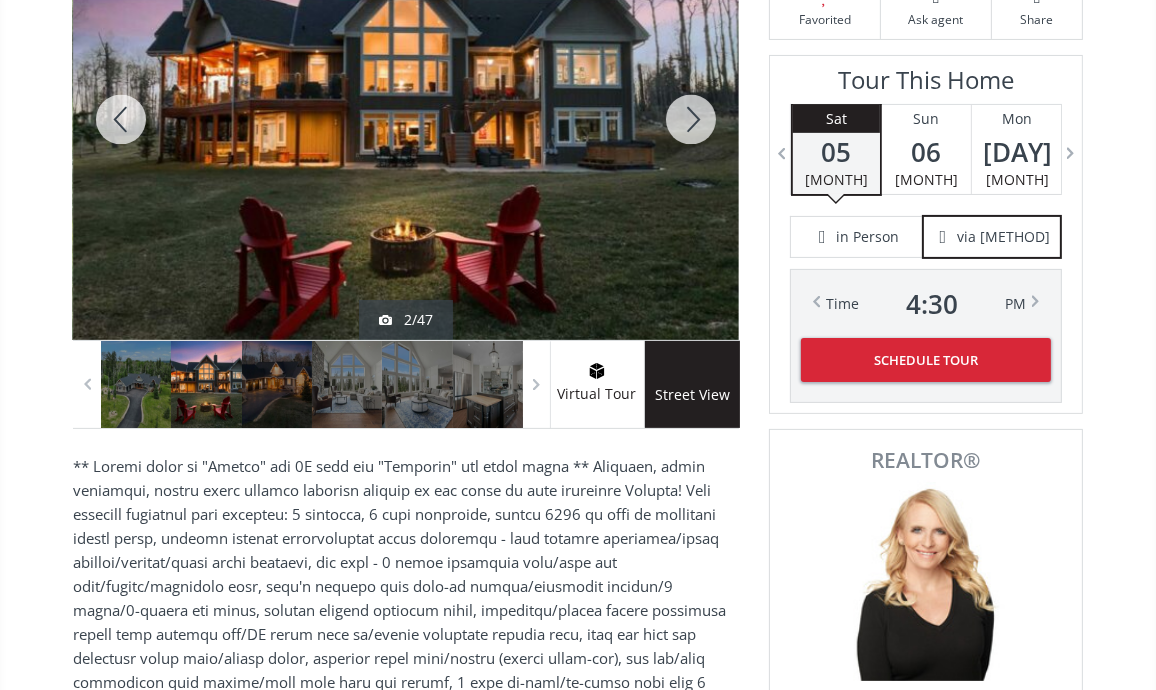 click at bounding box center [691, 119] 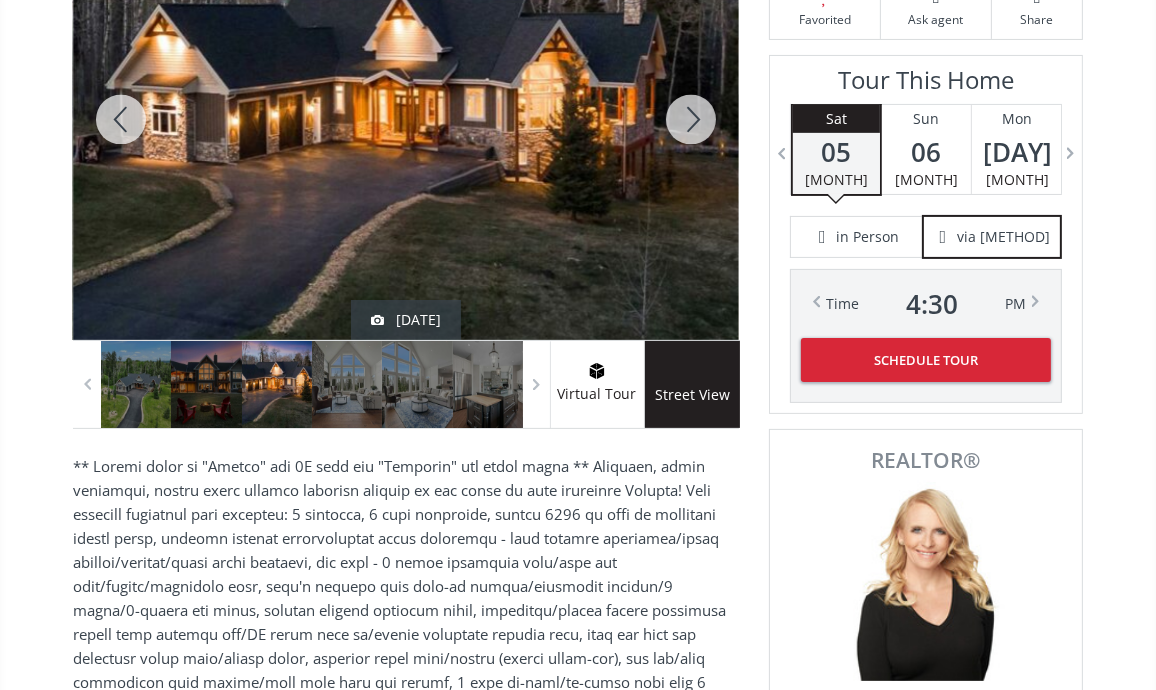 click at bounding box center [691, 119] 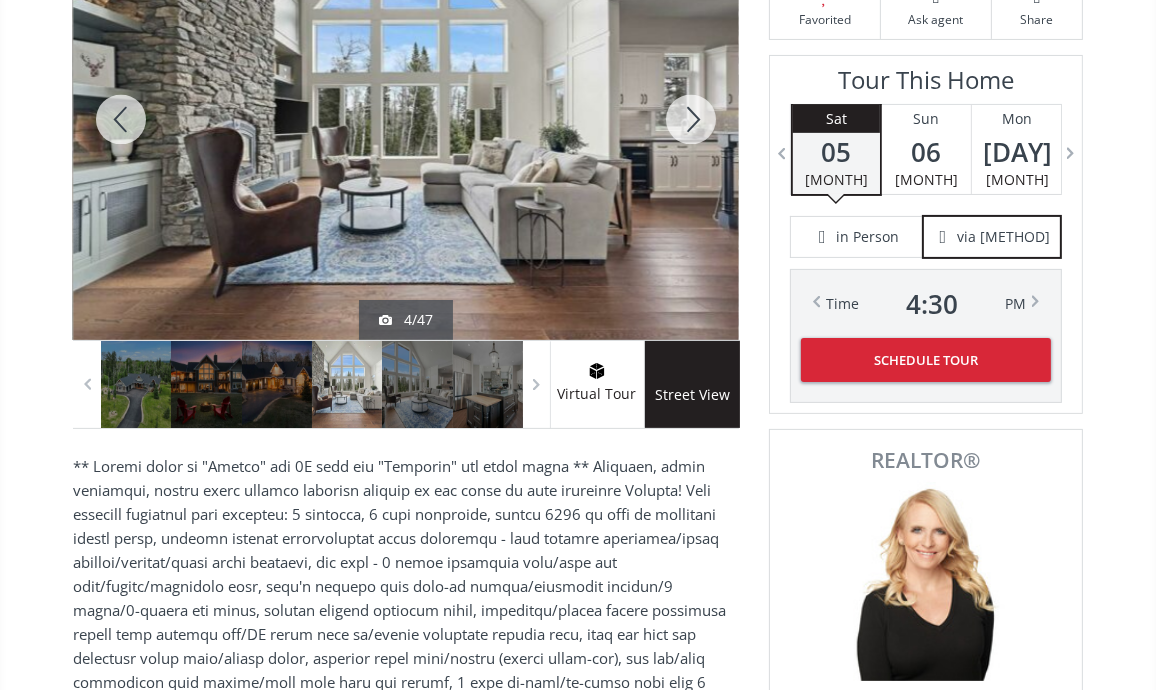 click at bounding box center (691, 119) 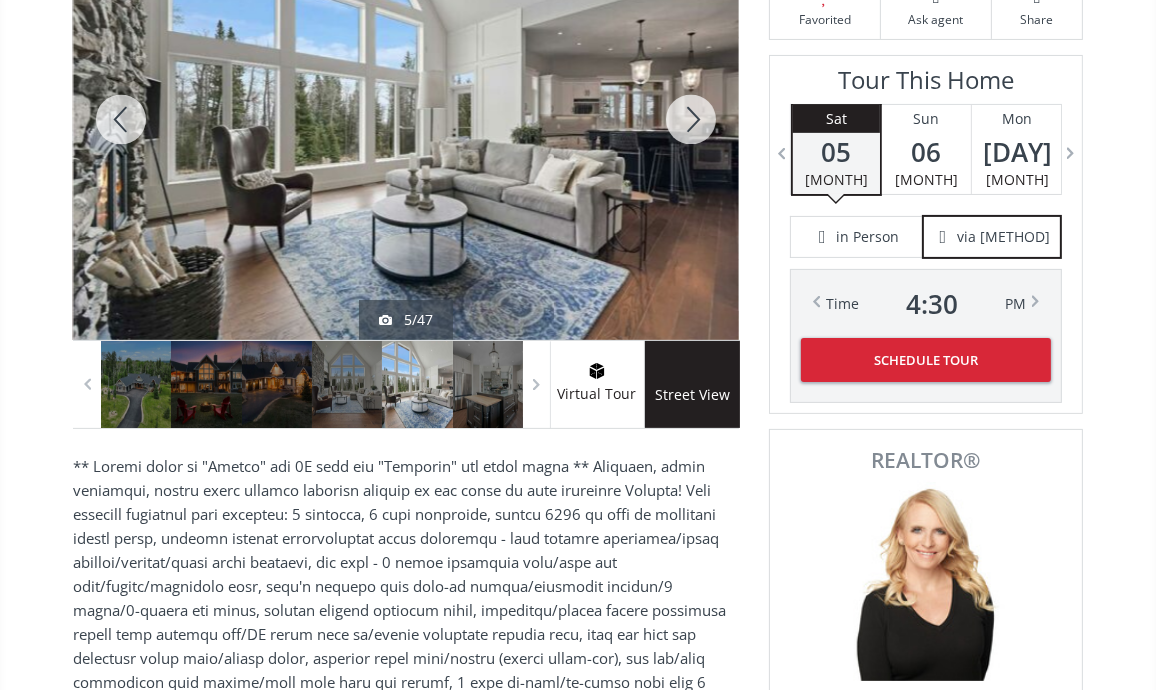 click at bounding box center [691, 119] 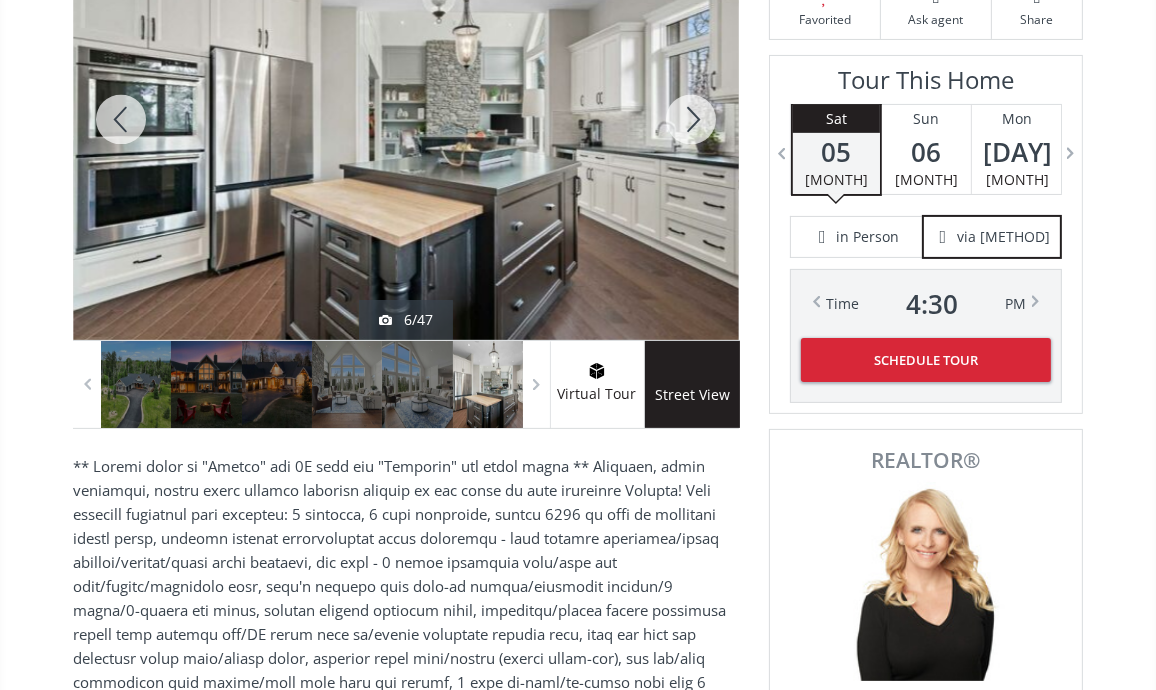 click at bounding box center [691, 119] 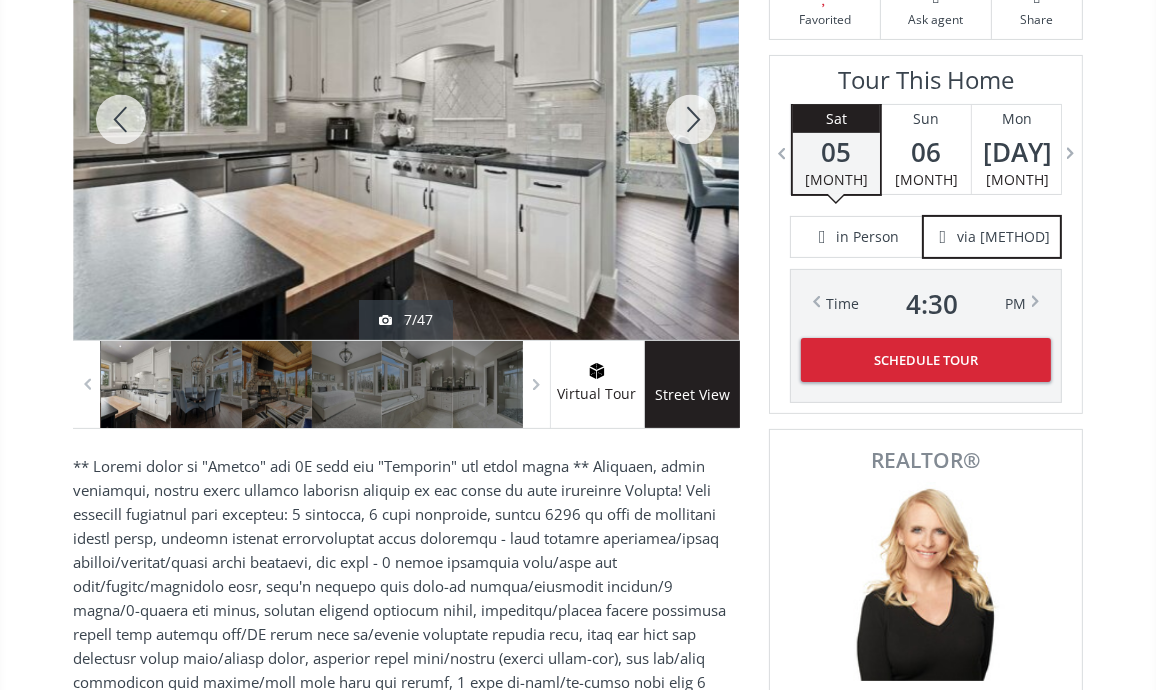 click at bounding box center (691, 119) 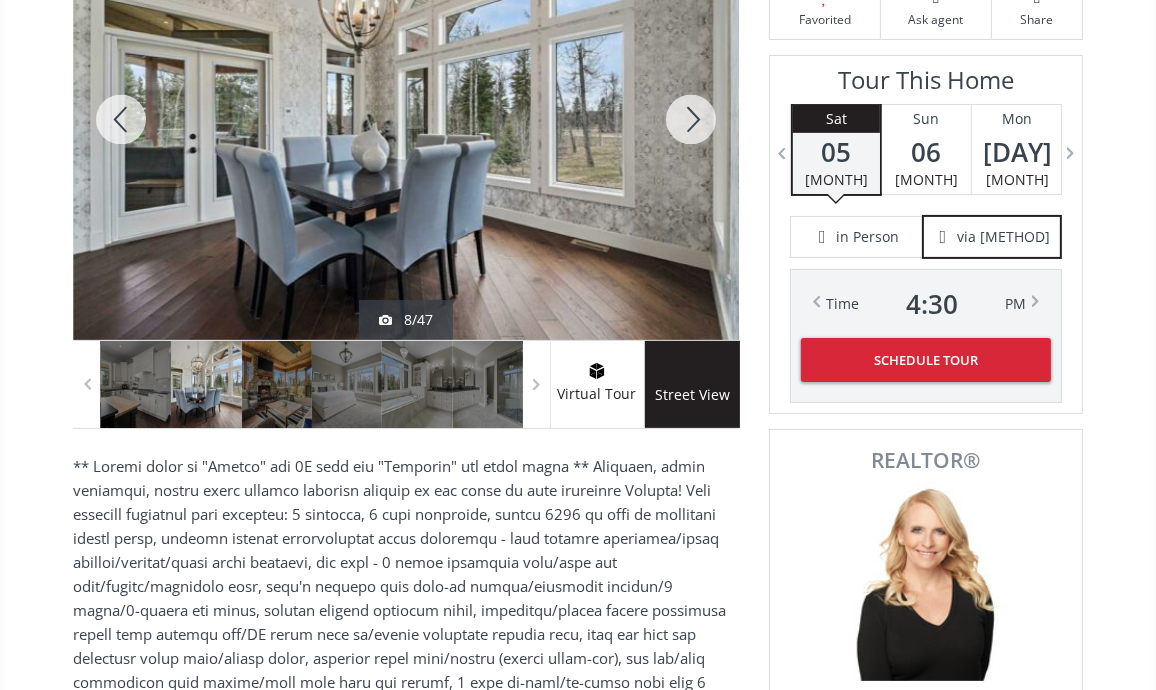 click at bounding box center [691, 119] 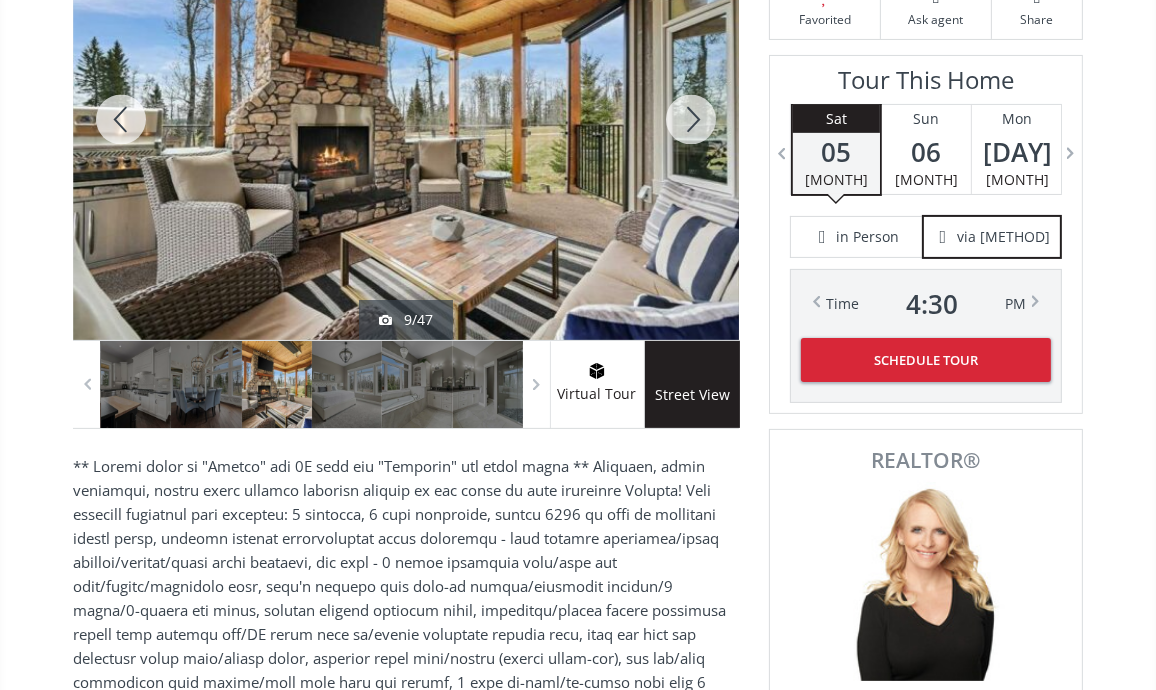 click at bounding box center [691, 119] 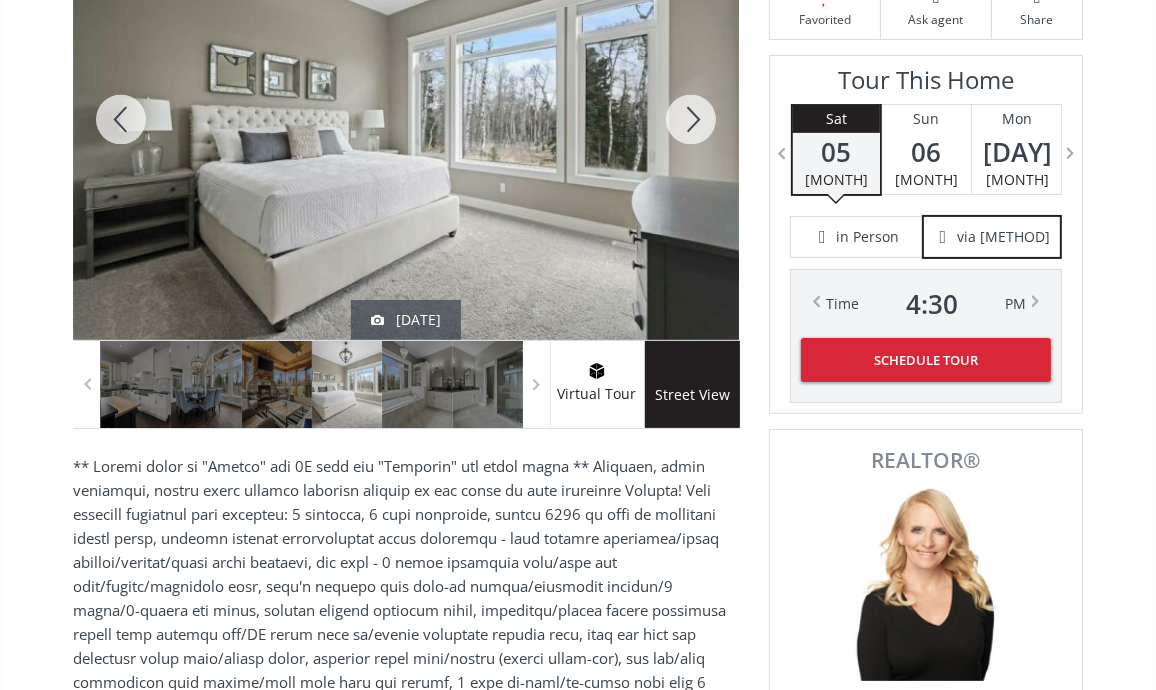 click at bounding box center (691, 119) 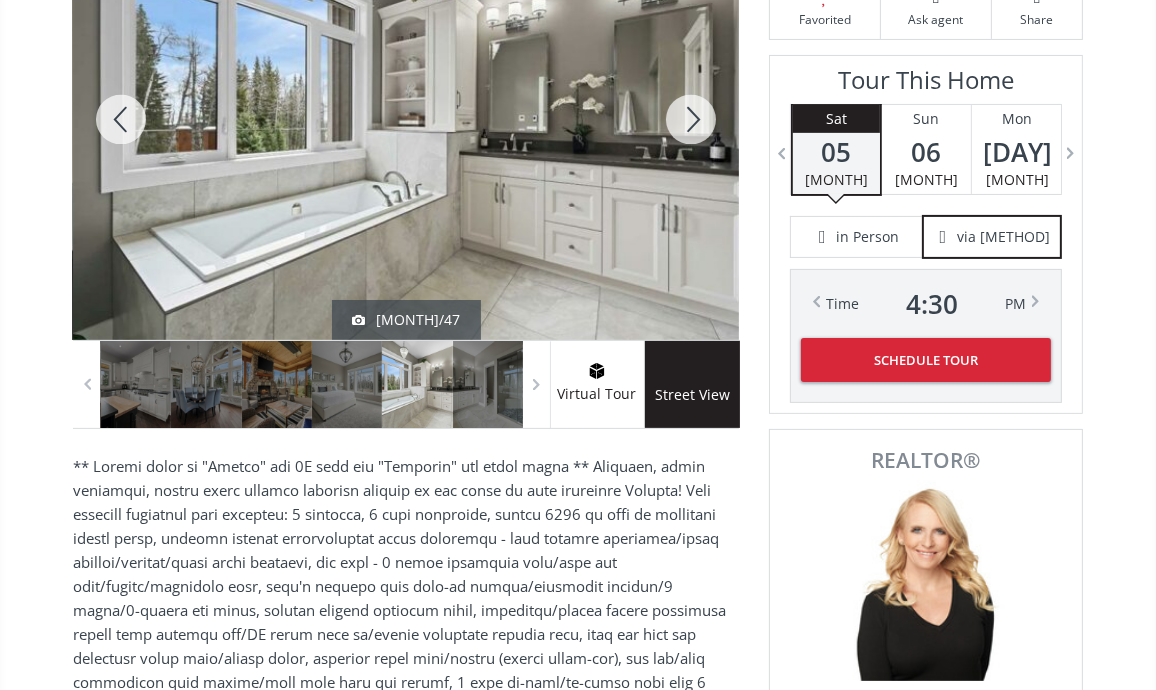 click at bounding box center [691, 119] 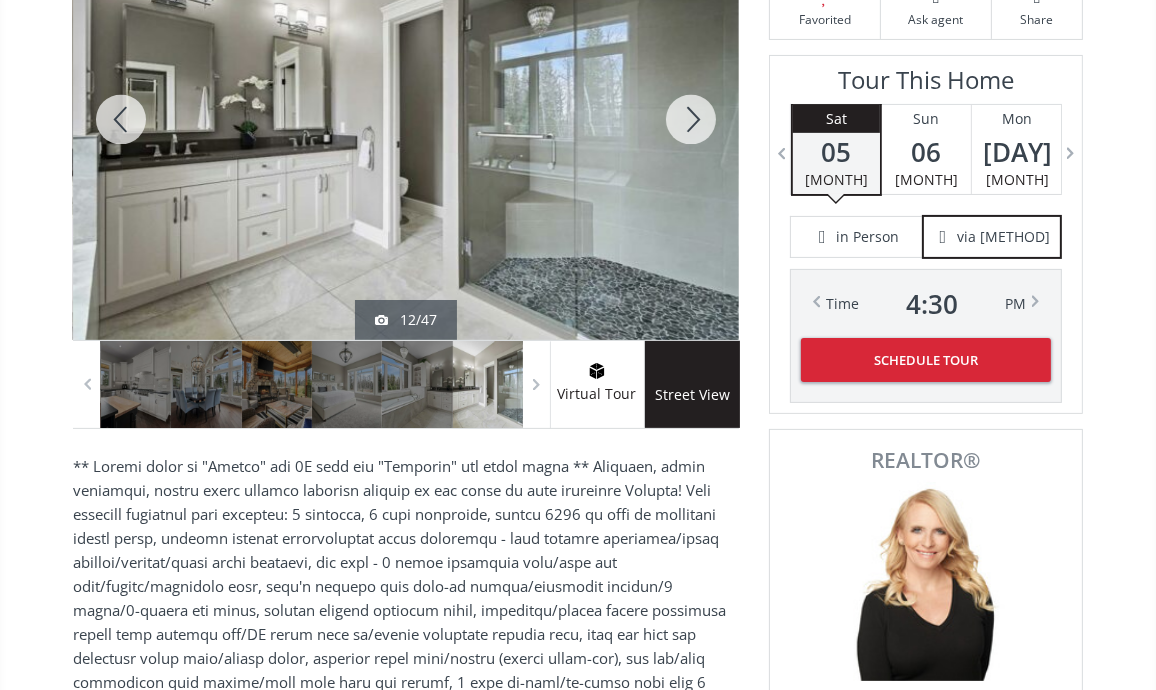 click at bounding box center [691, 119] 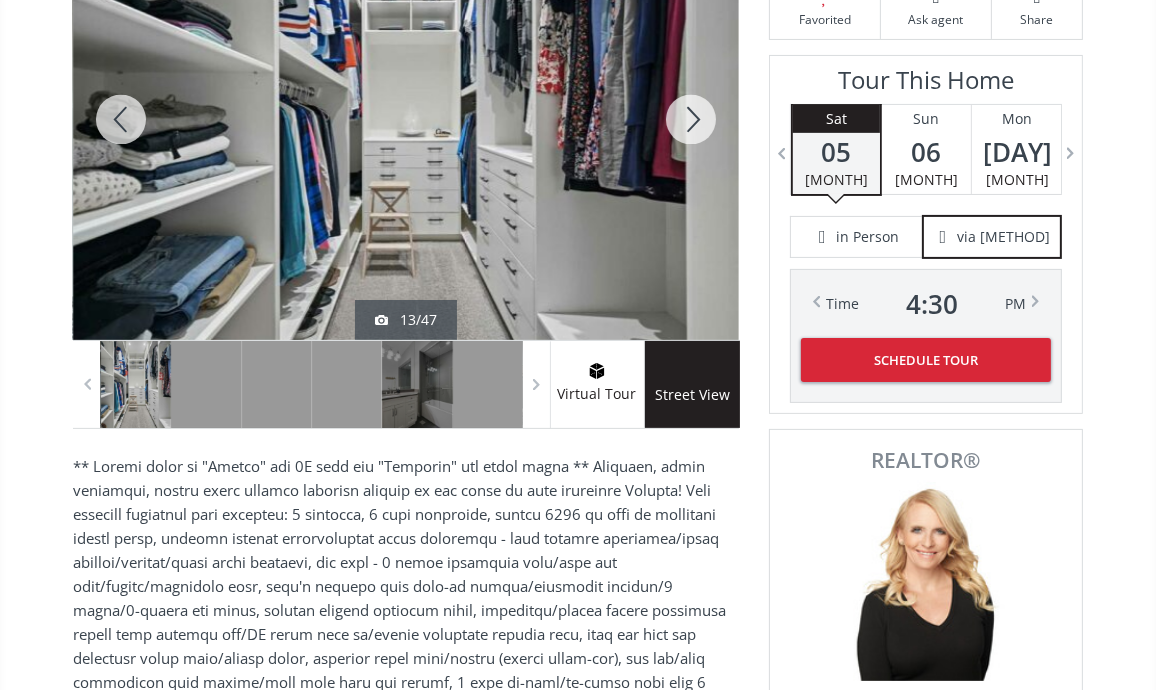 click at bounding box center [691, 119] 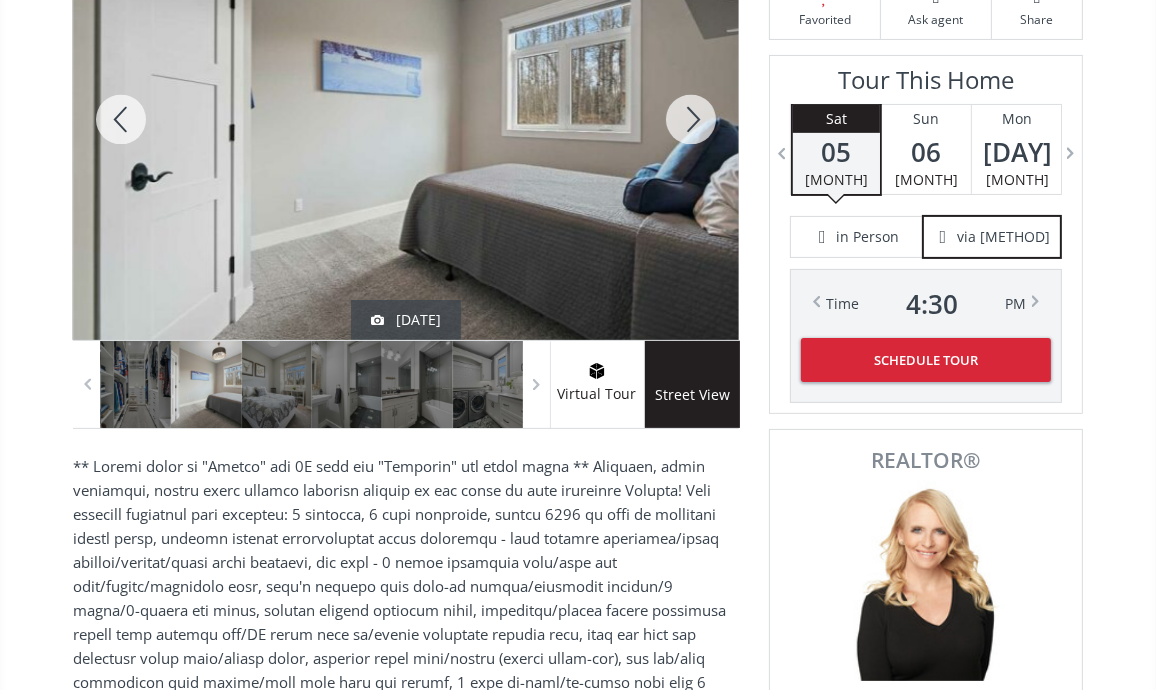 click at bounding box center (691, 119) 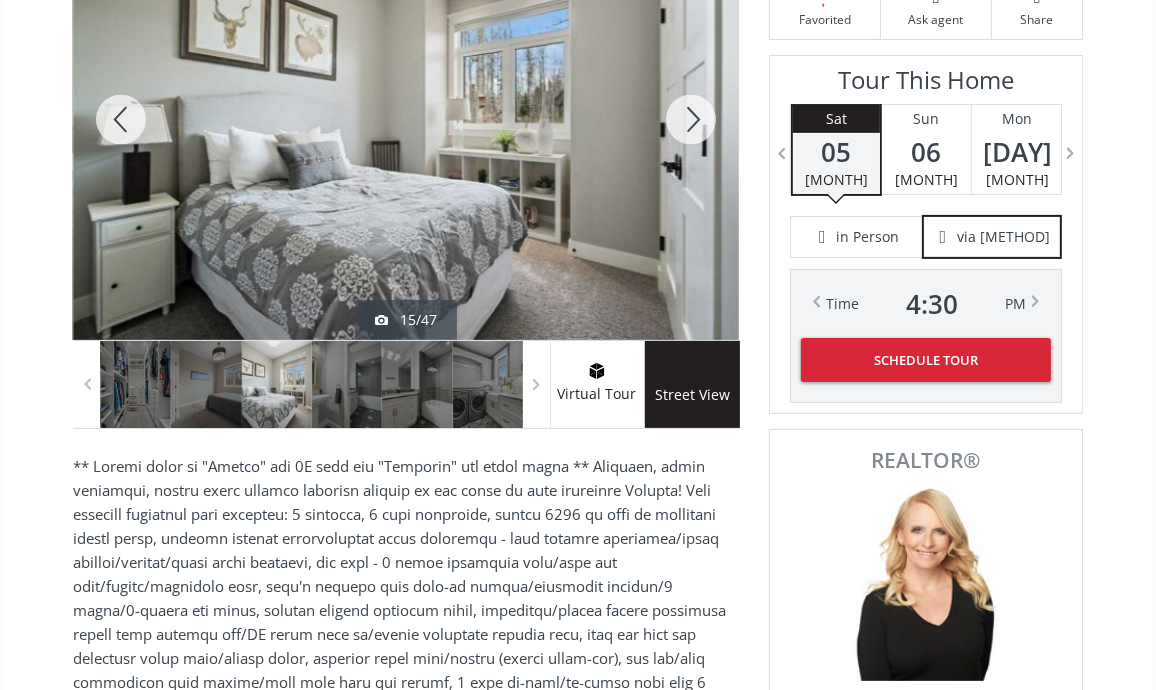 click at bounding box center (691, 119) 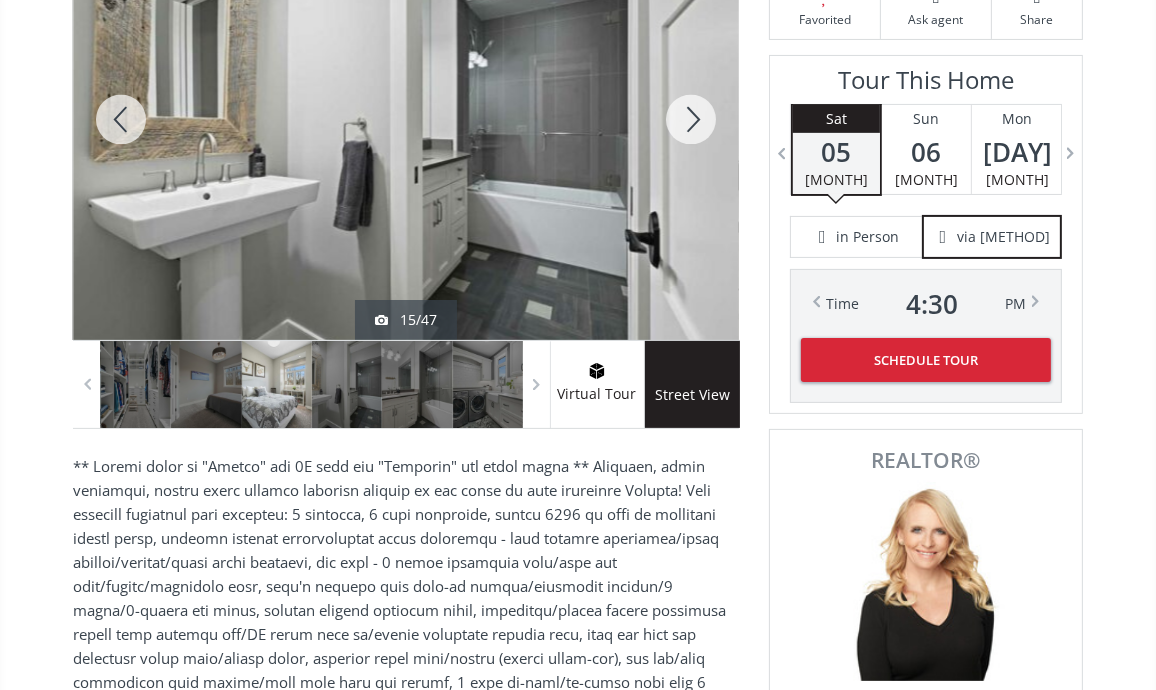 click at bounding box center (691, 119) 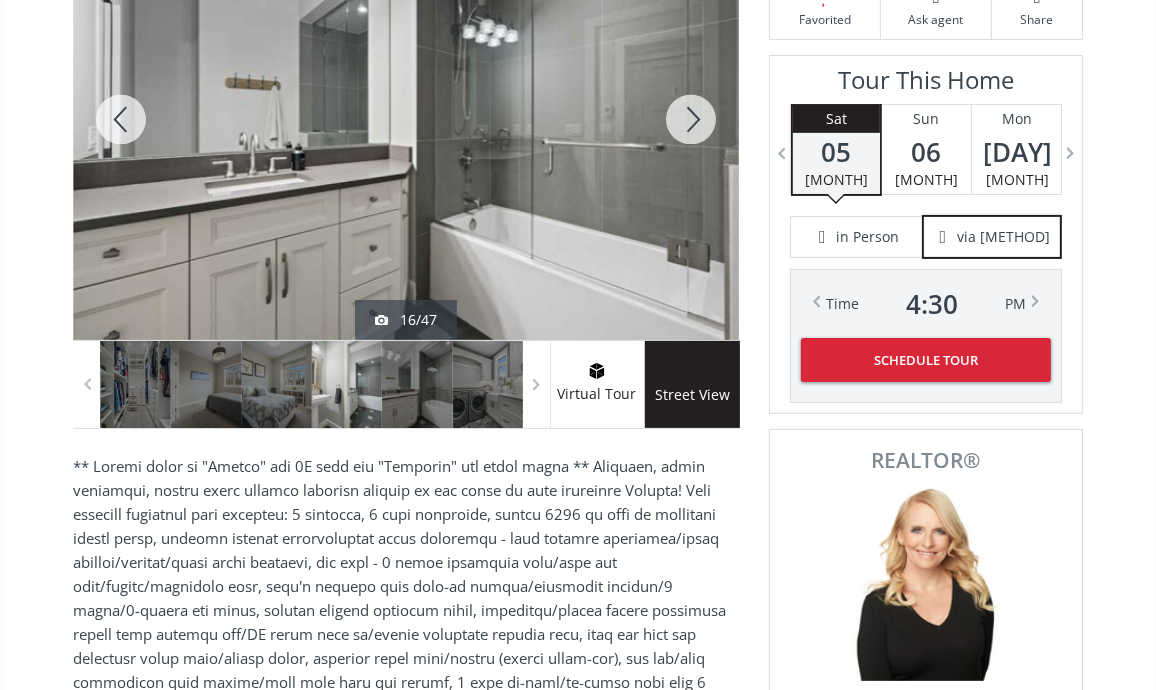 click at bounding box center [691, 119] 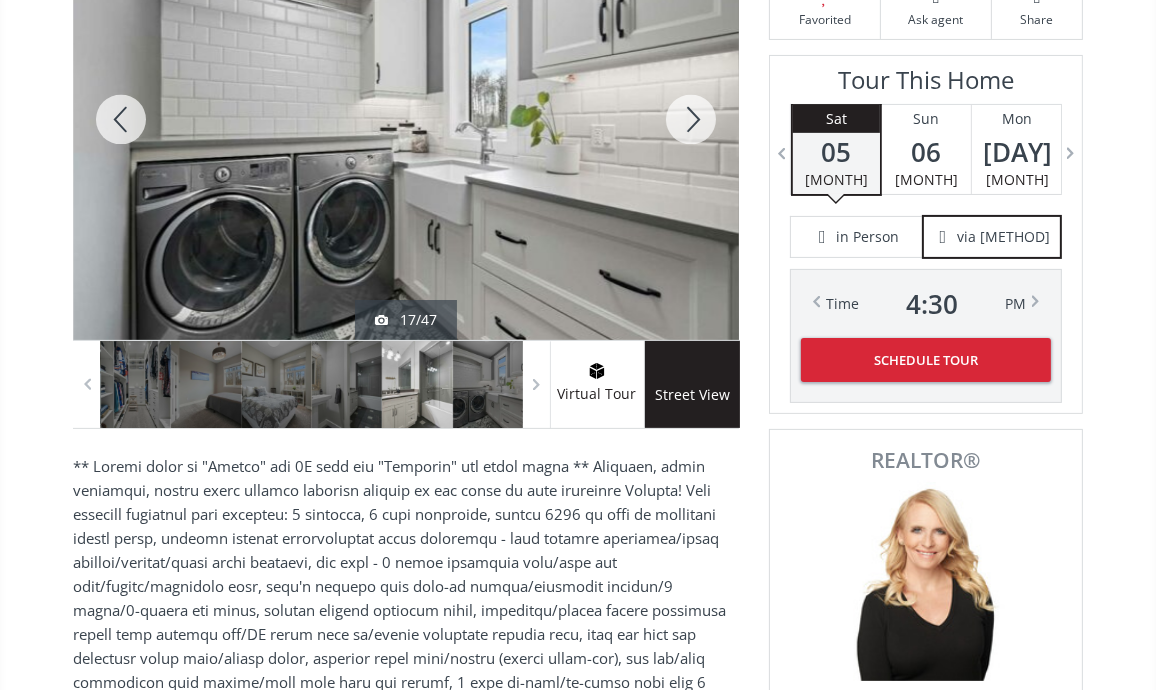 click at bounding box center (691, 119) 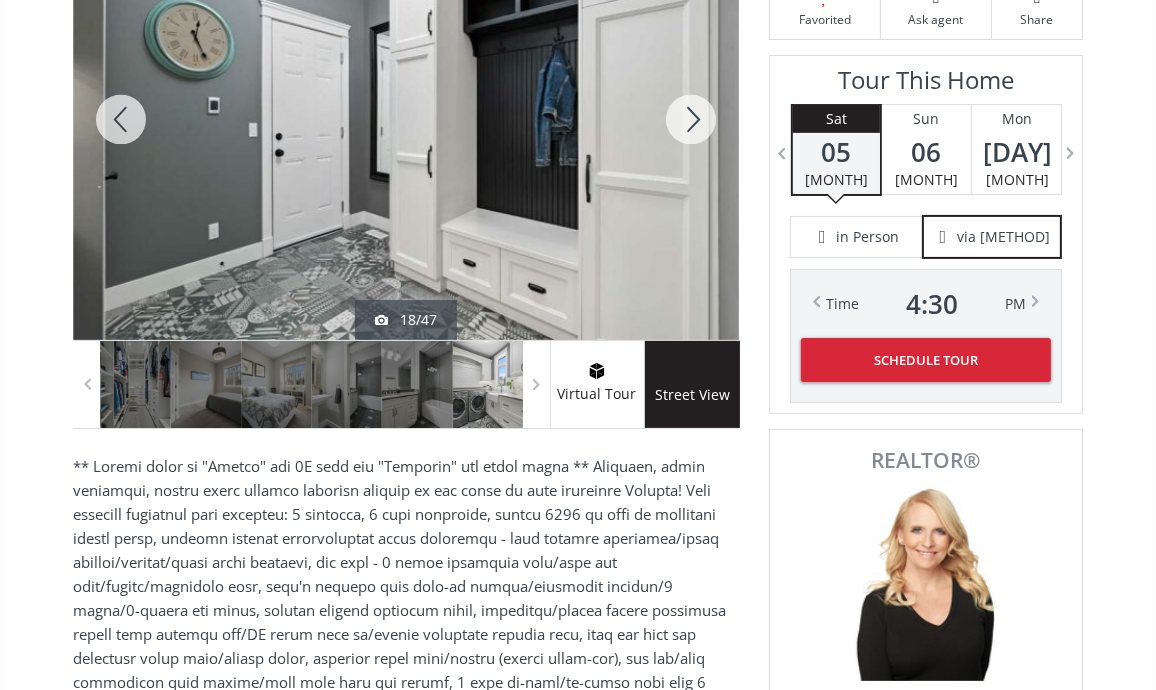 click at bounding box center [691, 119] 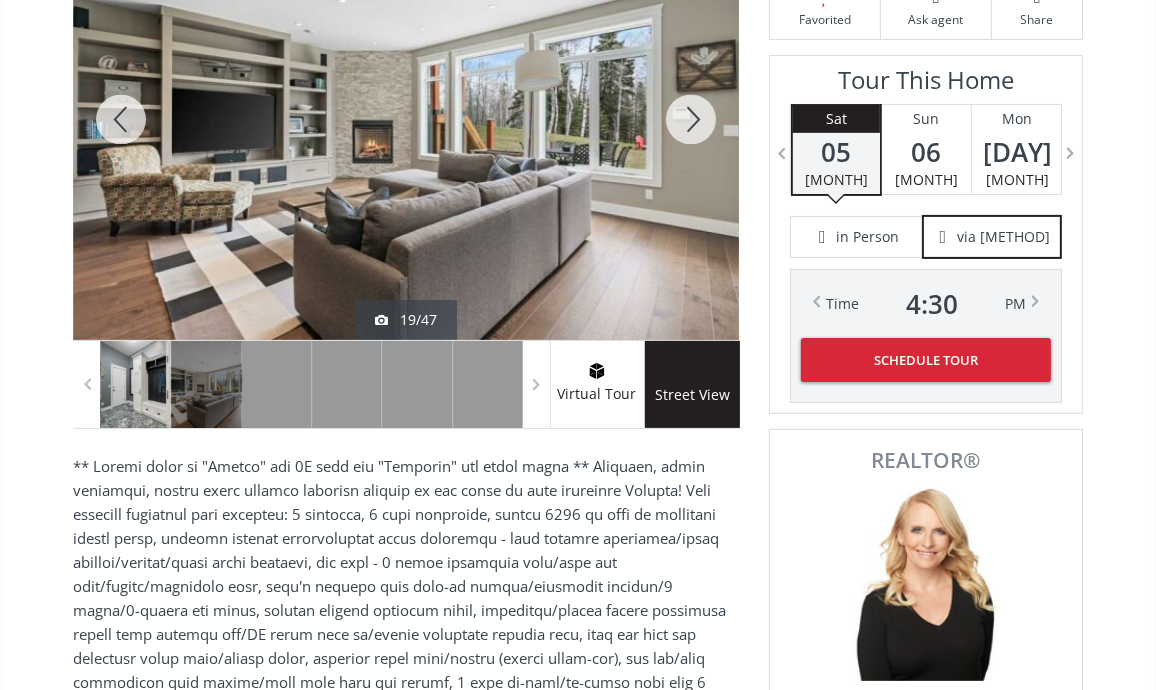 click at bounding box center (691, 119) 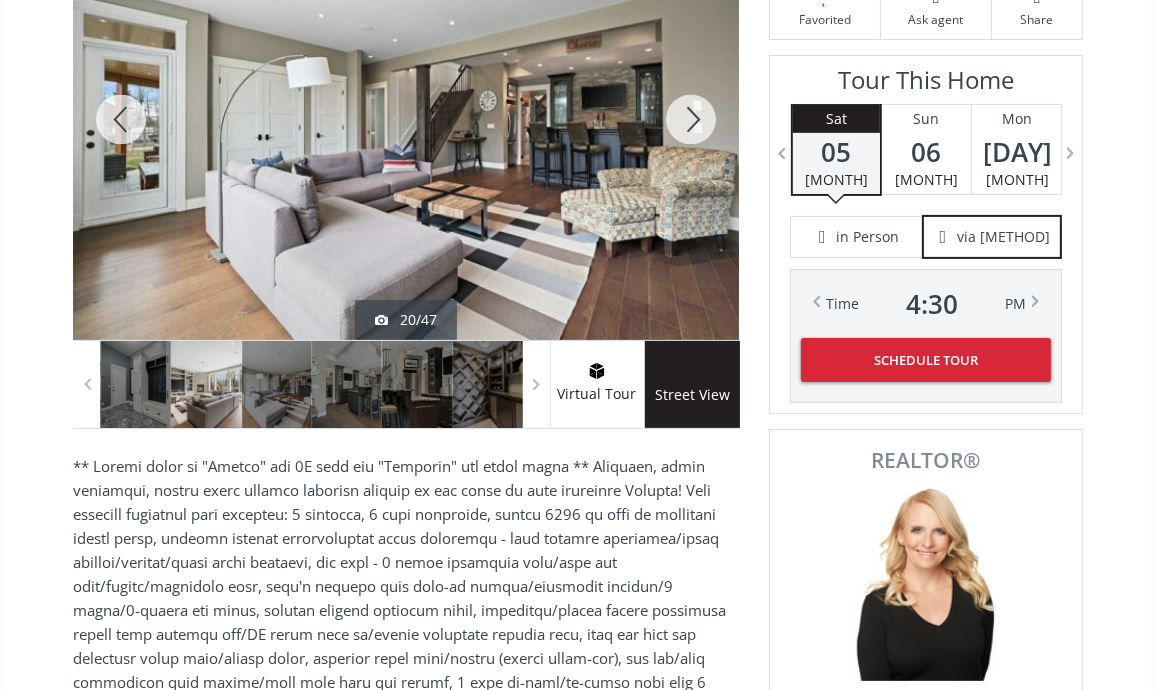 click at bounding box center [691, 119] 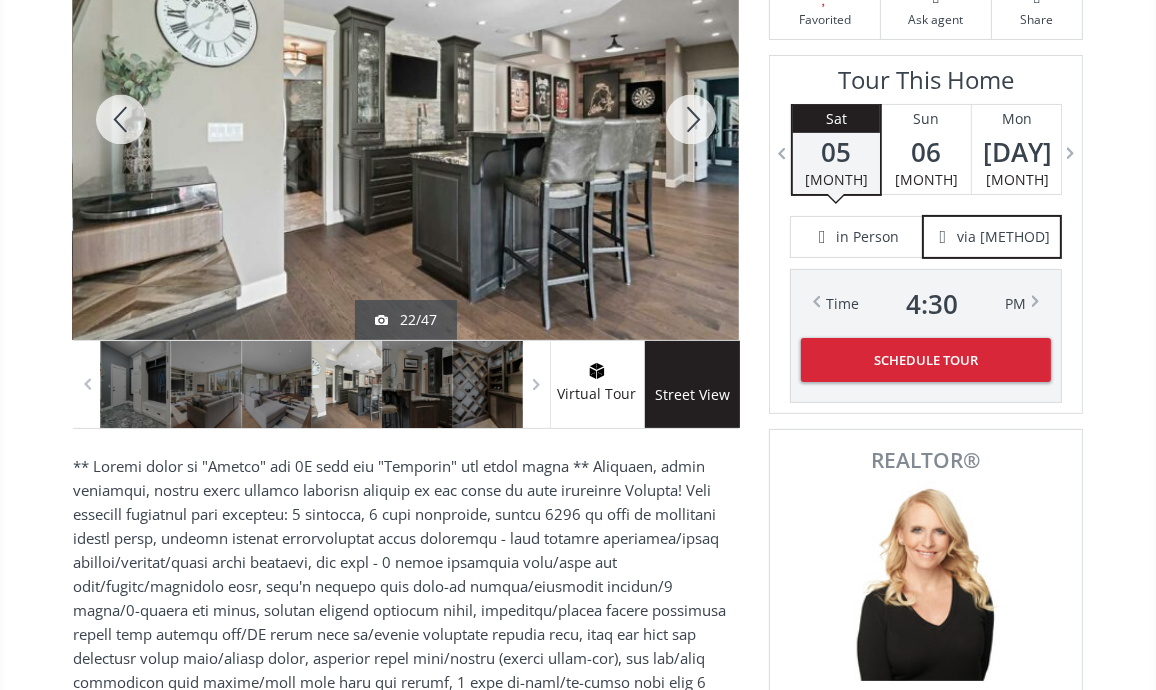 click at bounding box center (691, 119) 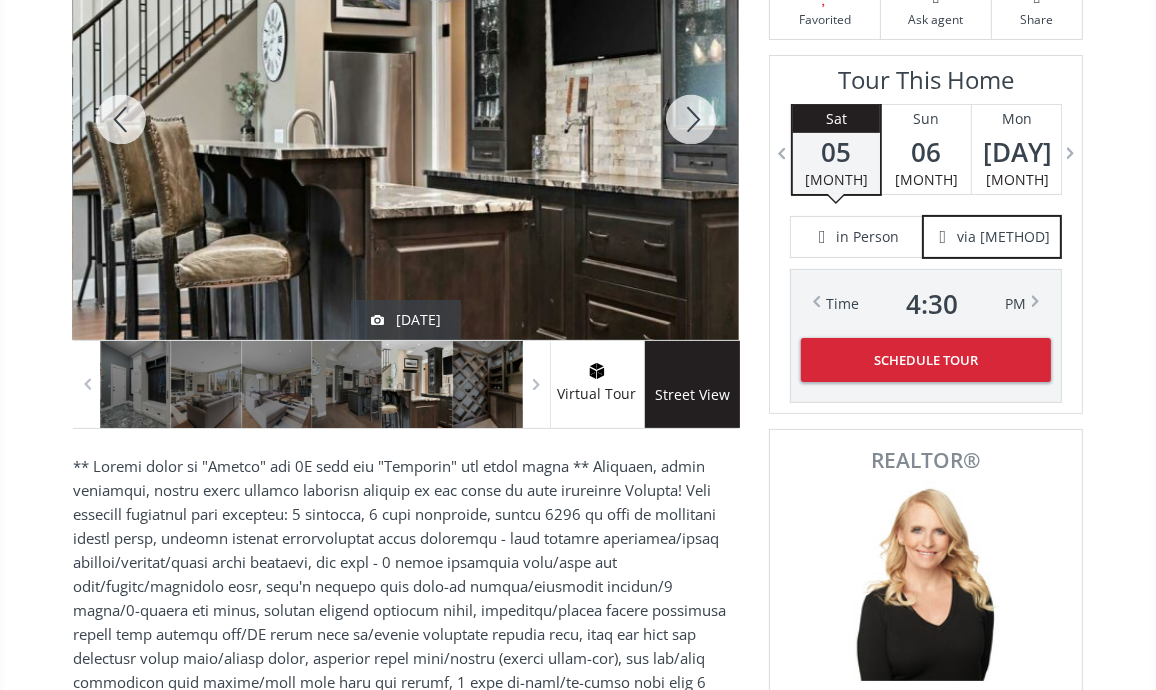 click at bounding box center (691, 119) 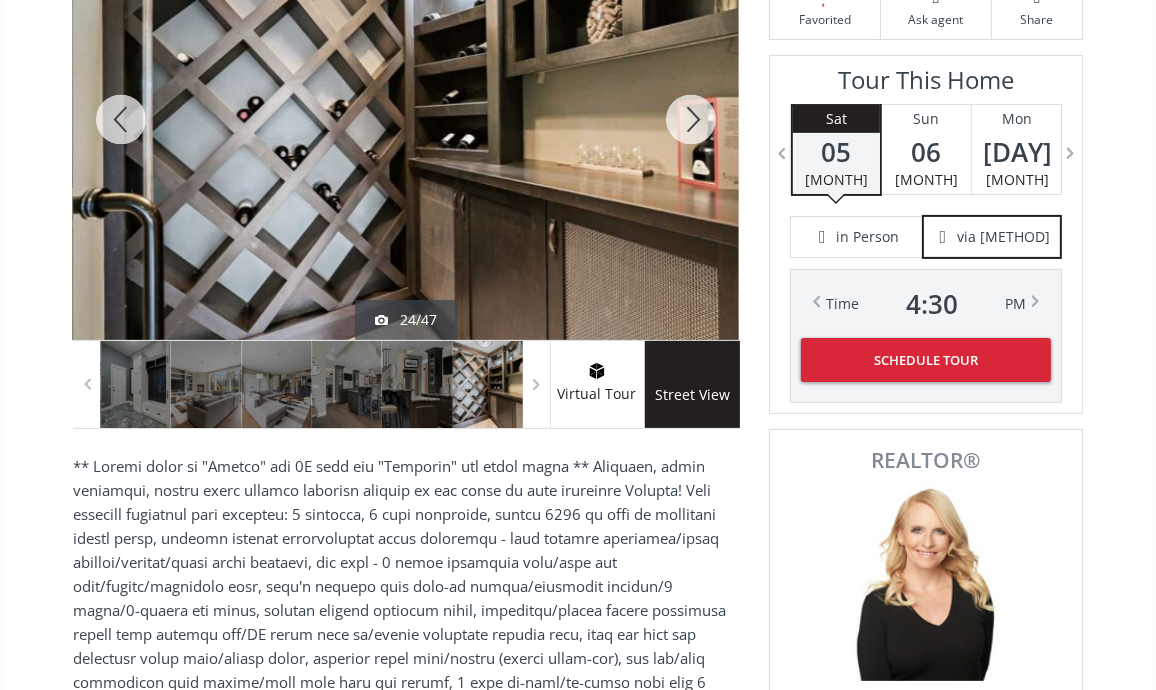 click at bounding box center (691, 119) 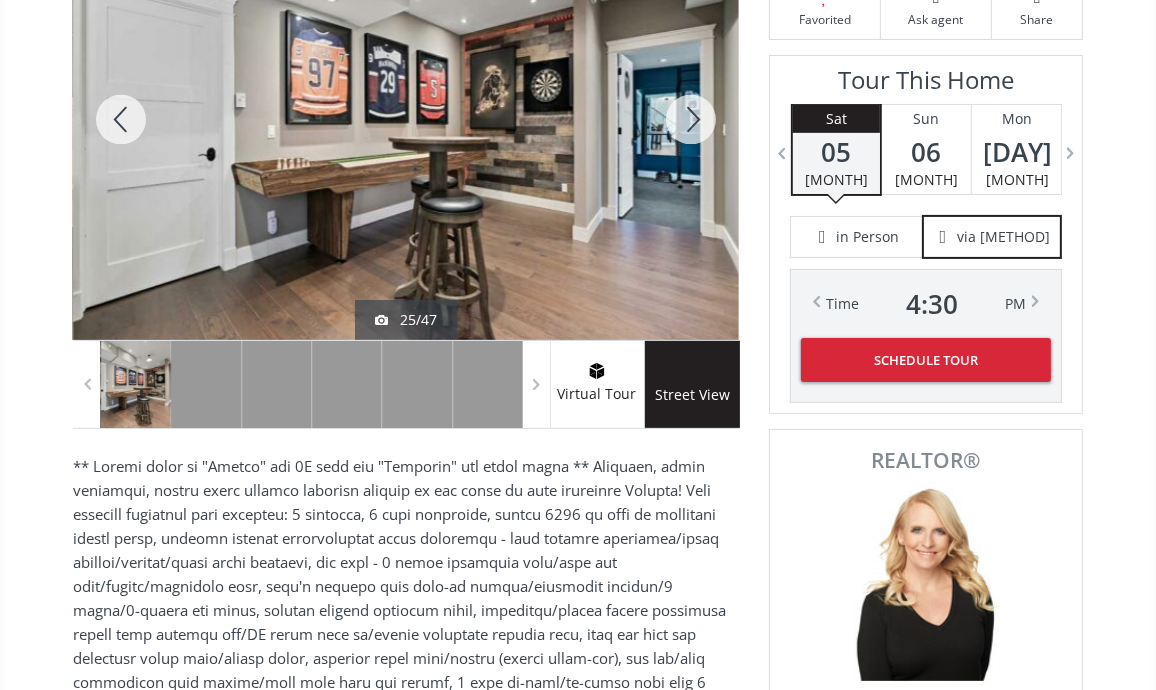 click at bounding box center (691, 119) 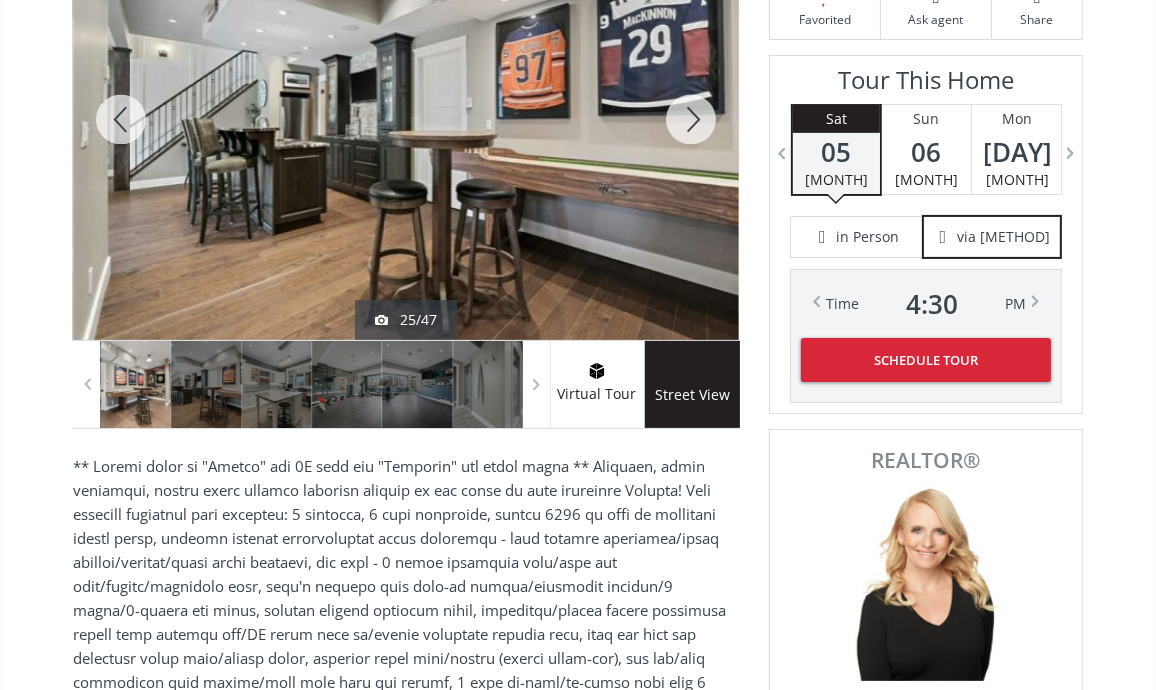click at bounding box center [691, 119] 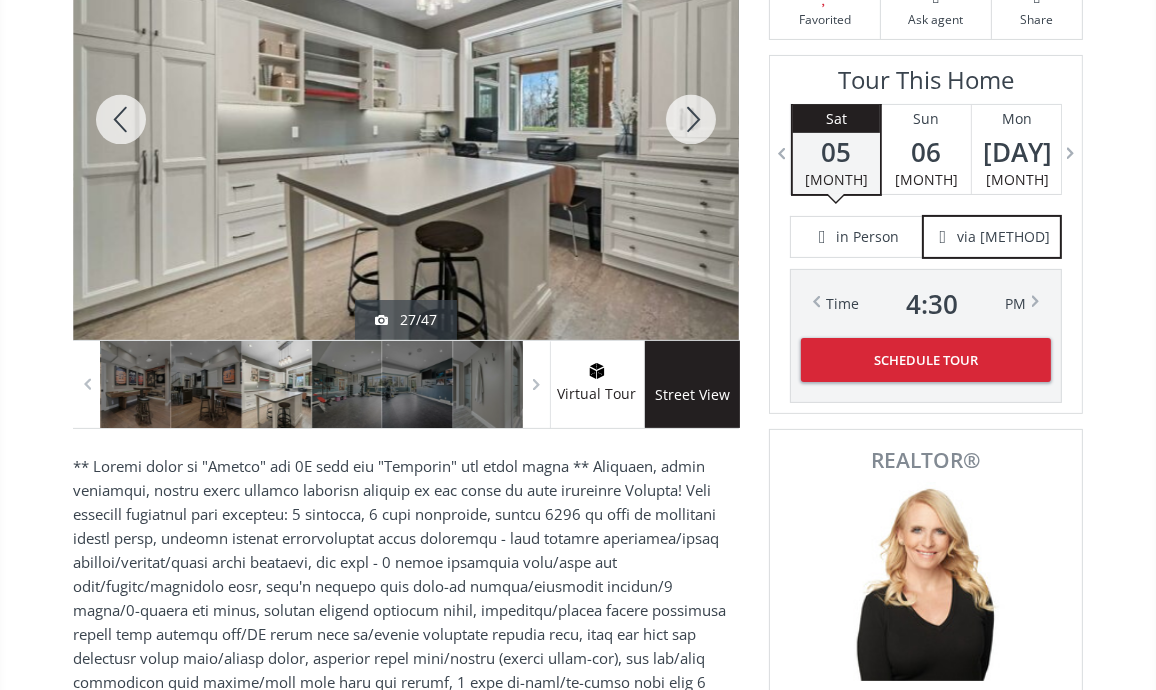 click at bounding box center [691, 119] 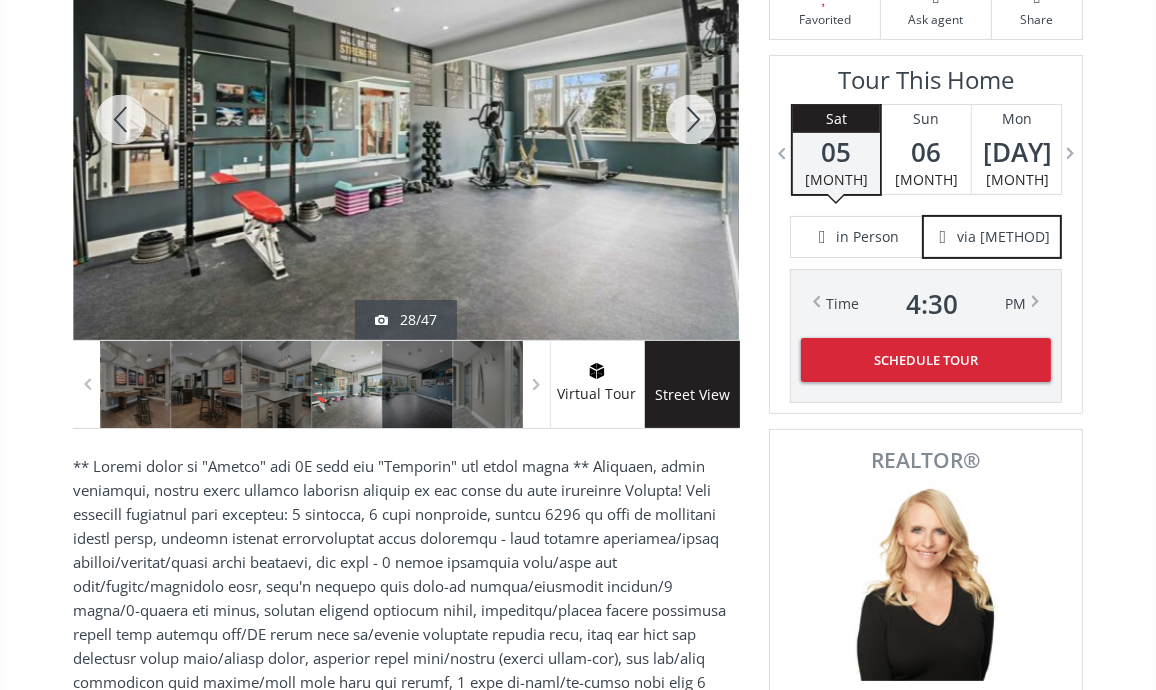 click at bounding box center (691, 119) 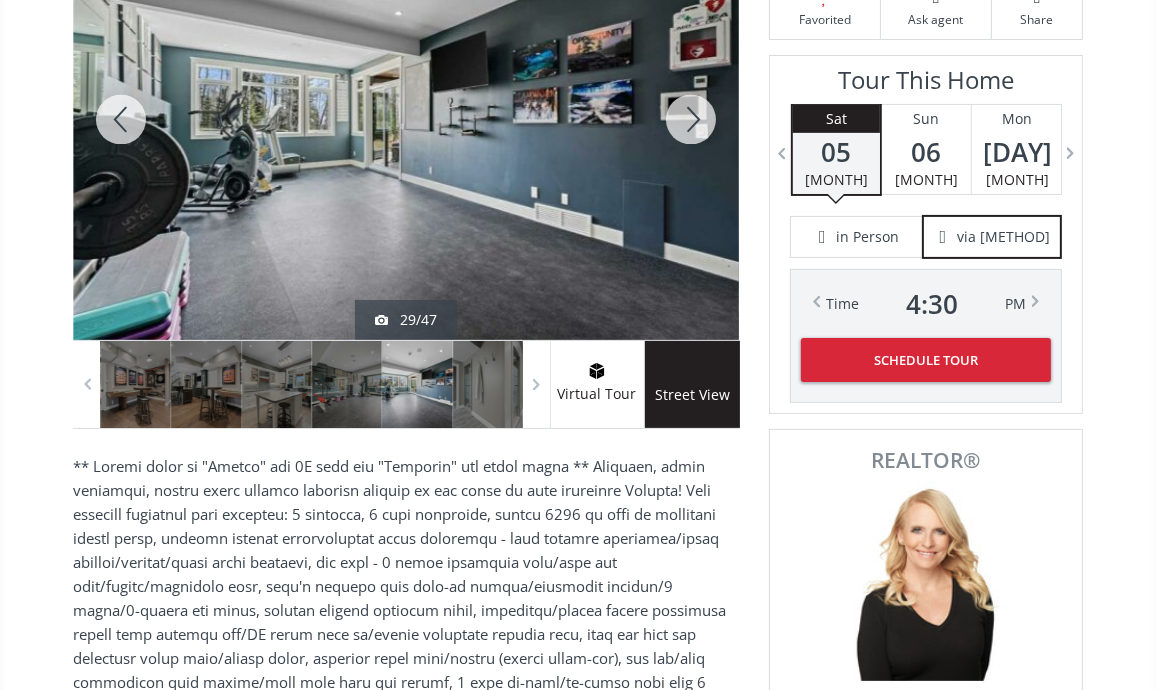 click at bounding box center (691, 119) 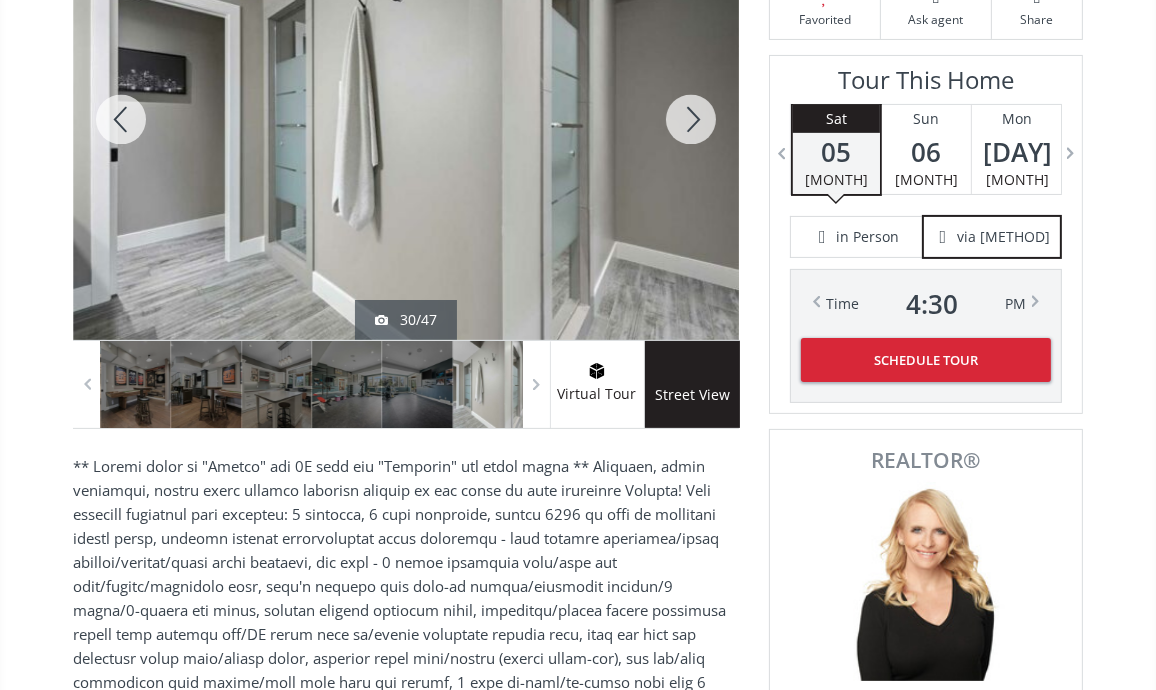click at bounding box center (691, 119) 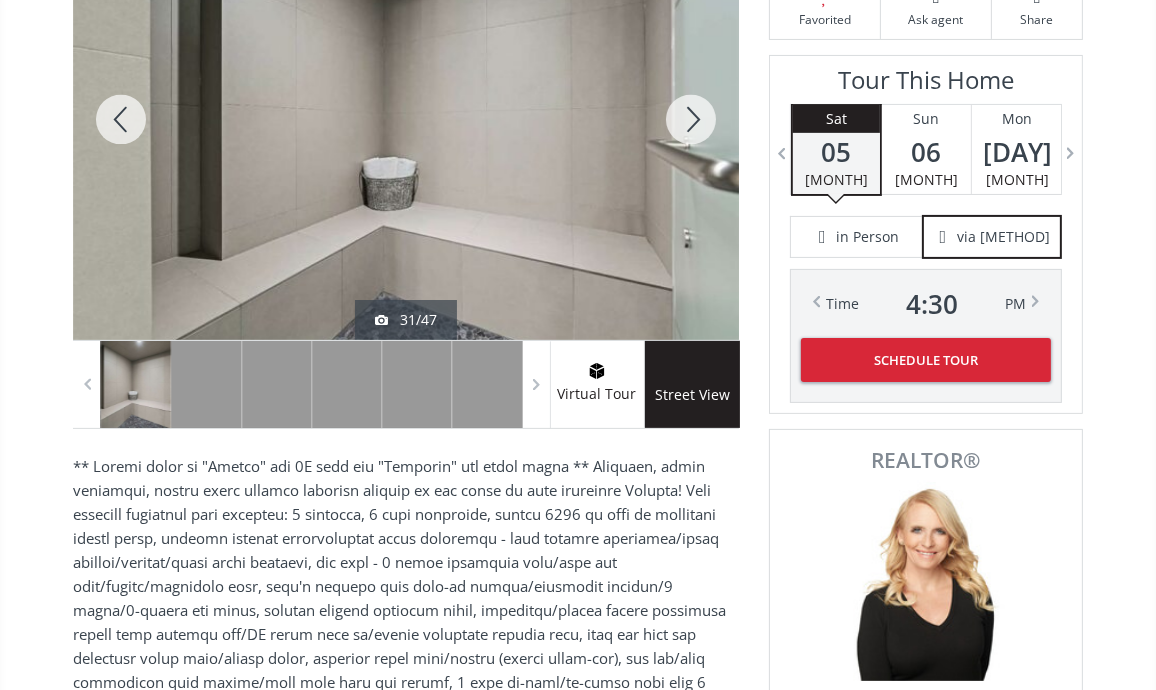 click at bounding box center [691, 119] 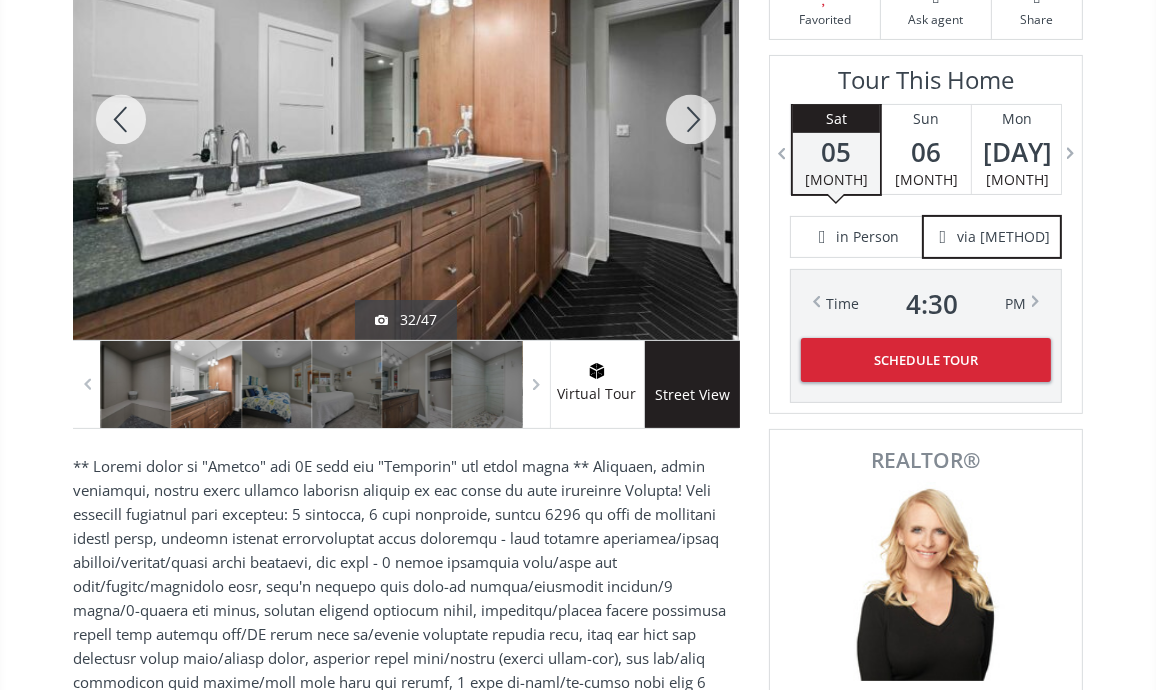 click at bounding box center [691, 119] 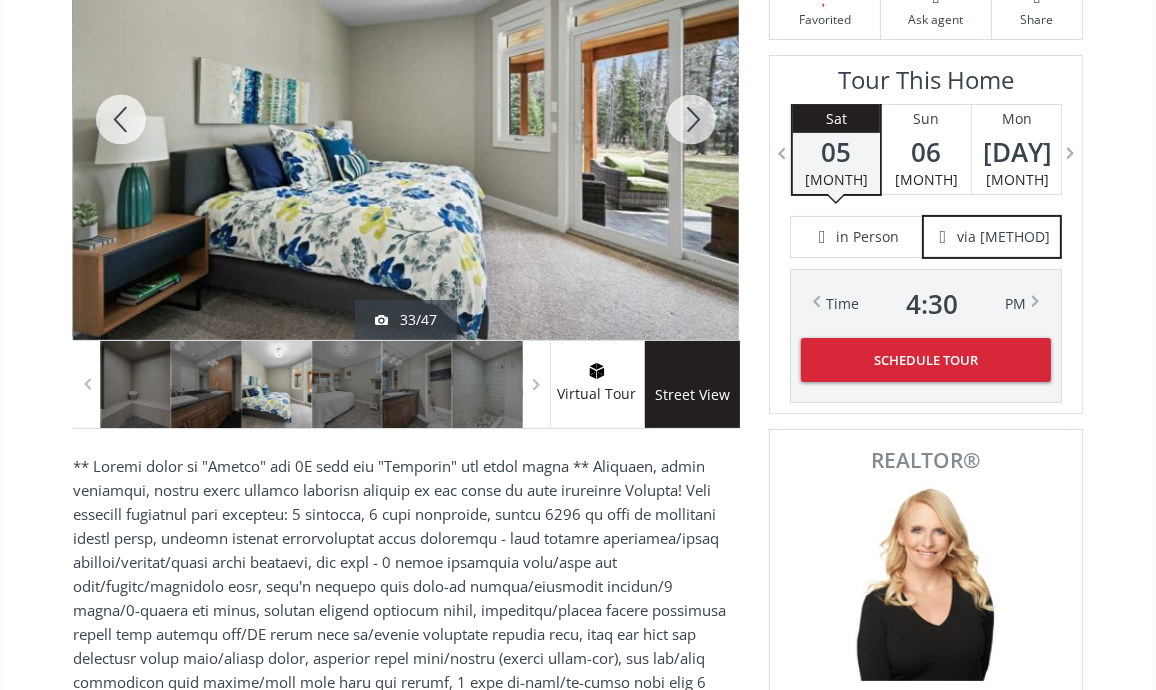 click at bounding box center [691, 119] 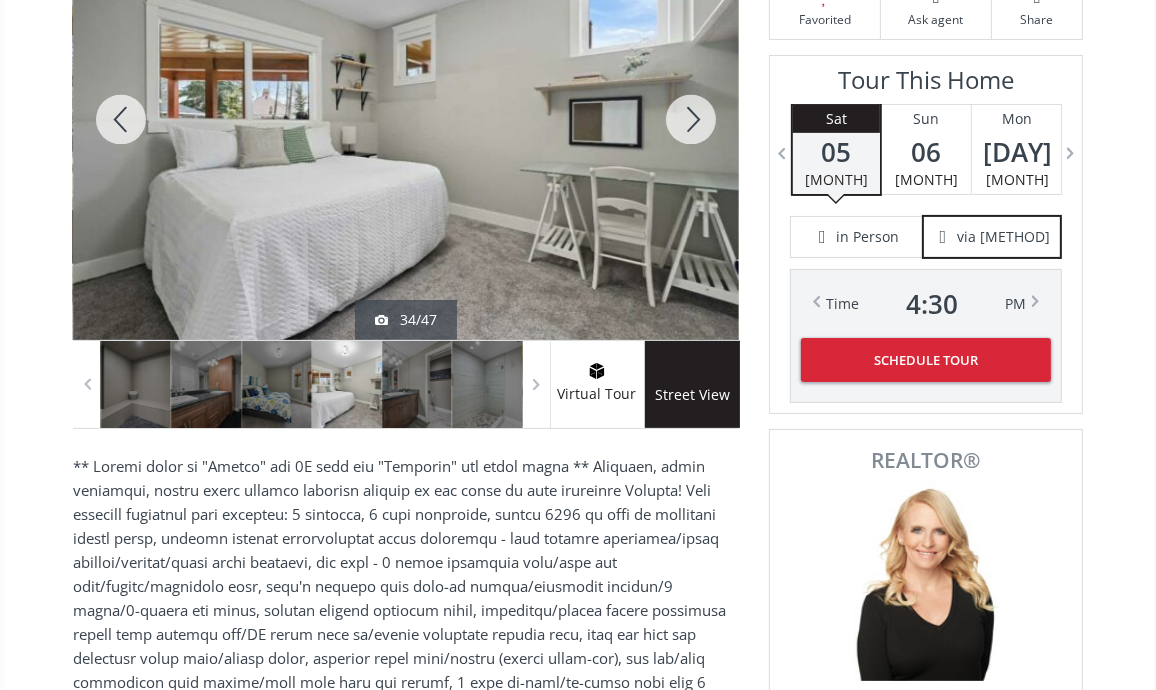 click at bounding box center (691, 119) 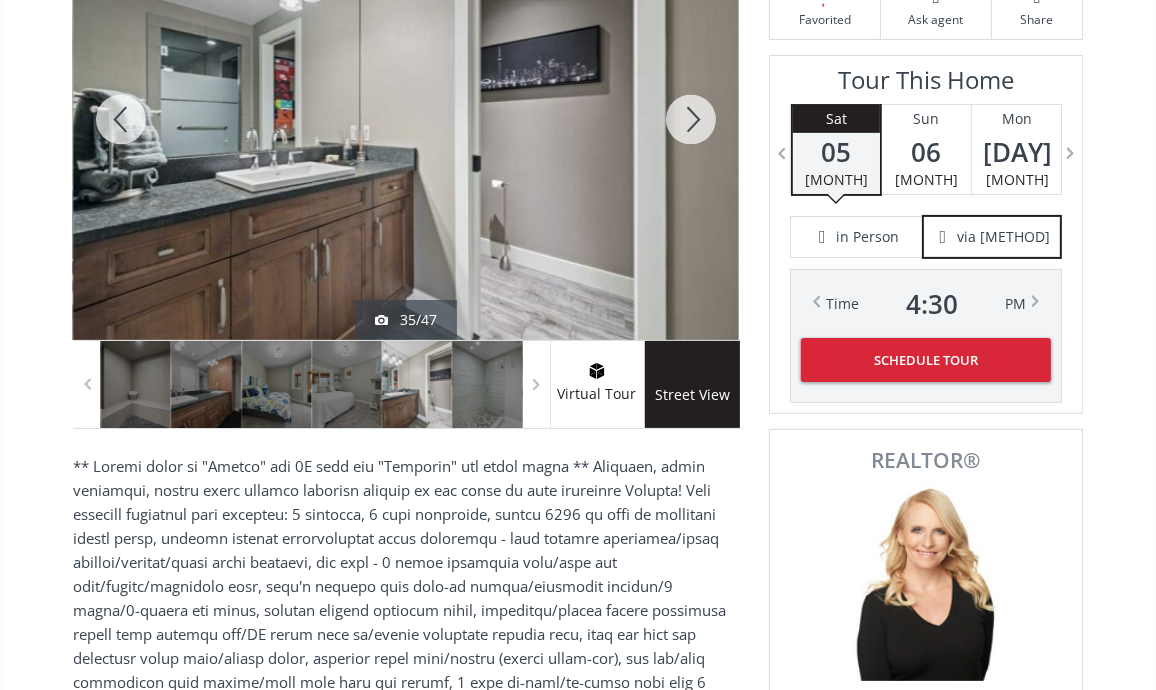 click at bounding box center (691, 119) 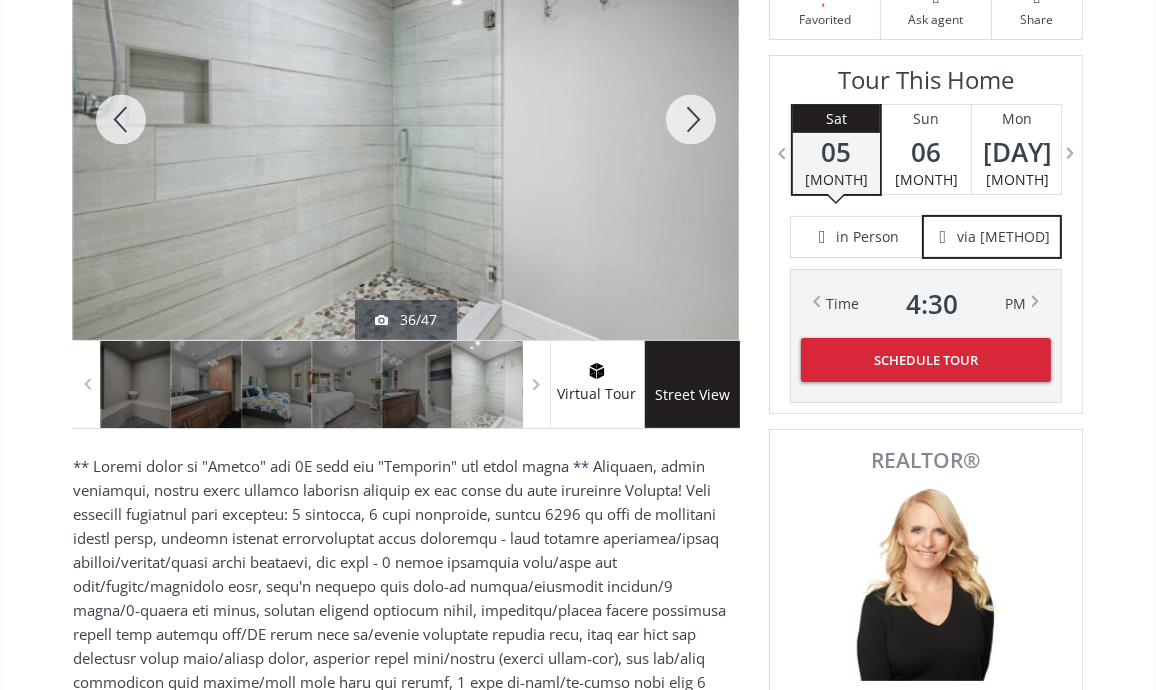 click at bounding box center [691, 119] 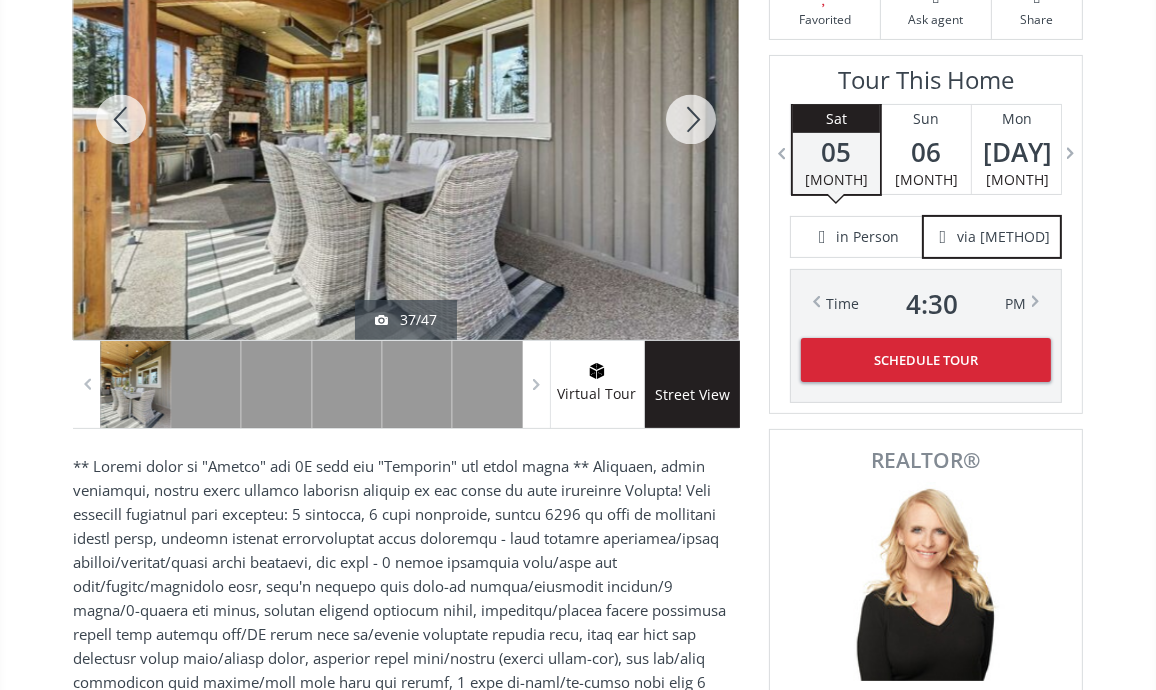 click at bounding box center [691, 119] 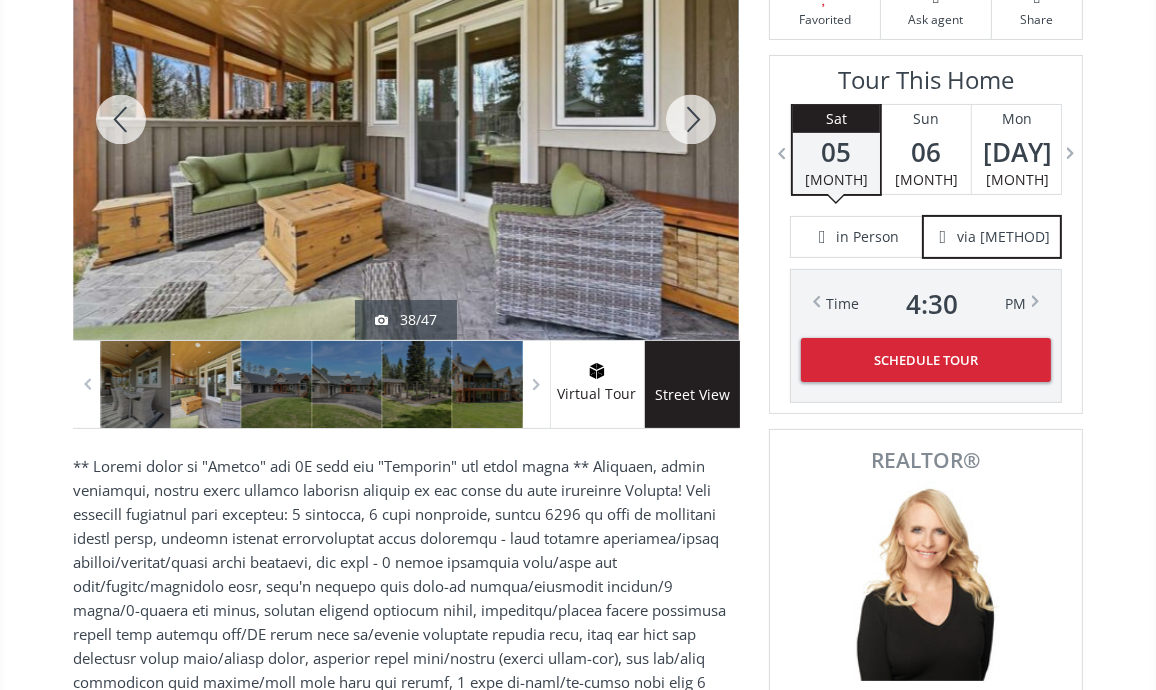 click at bounding box center (691, 119) 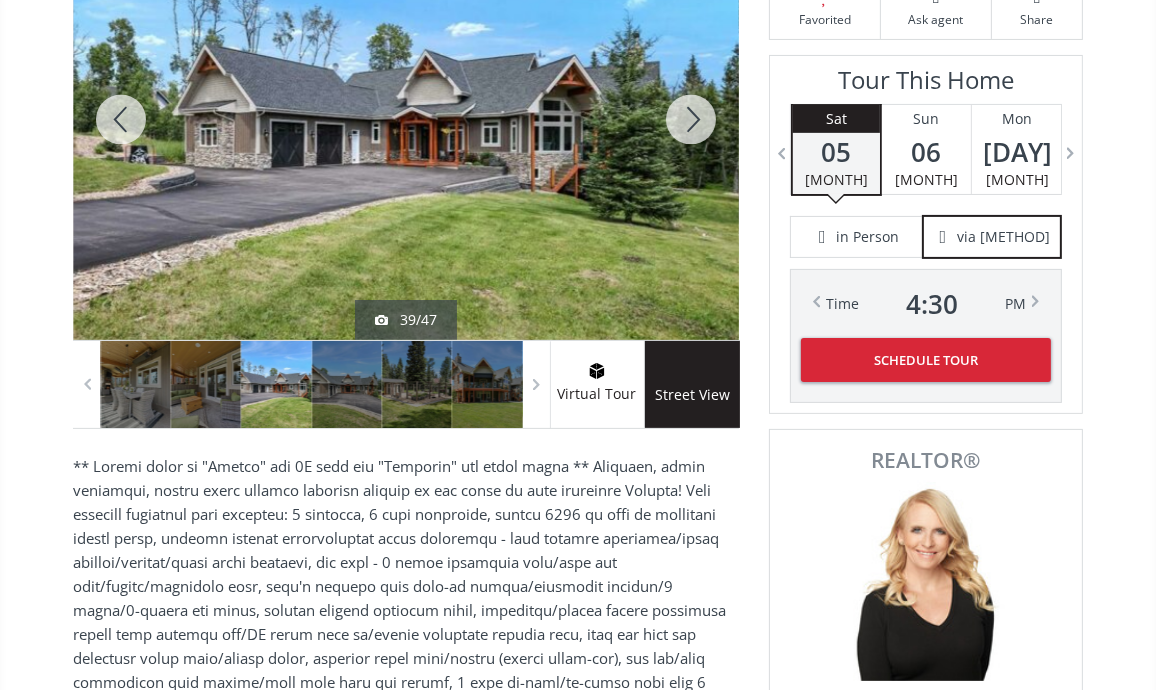 click at bounding box center [691, 119] 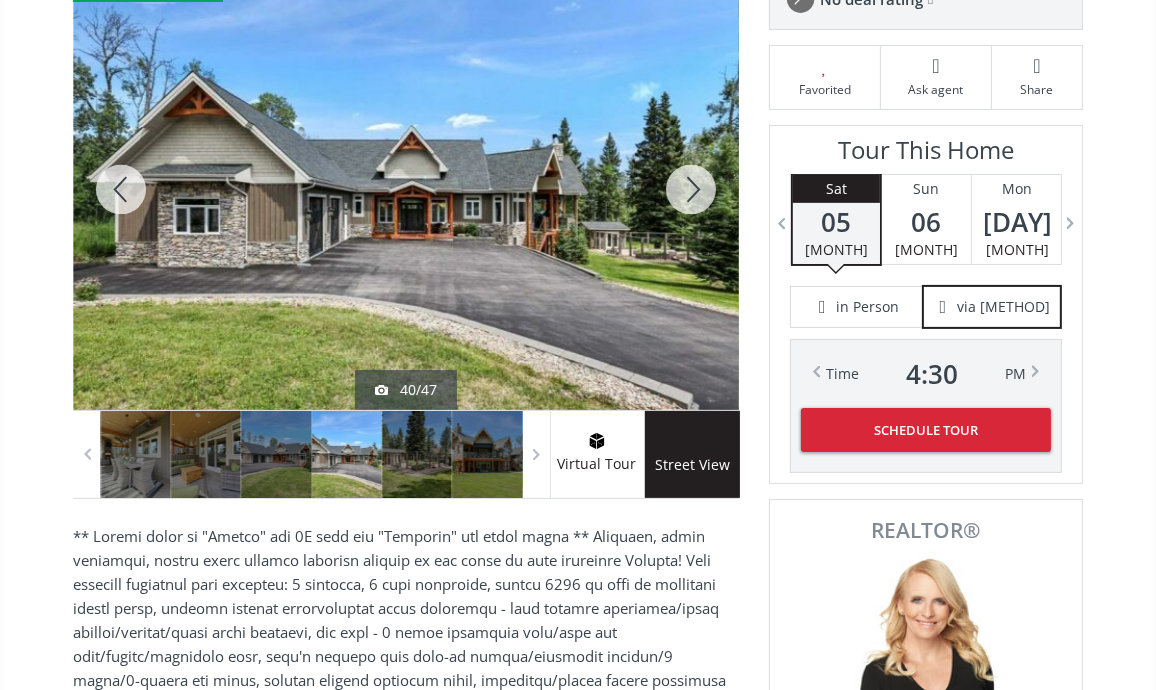 scroll, scrollTop: 160, scrollLeft: 0, axis: vertical 